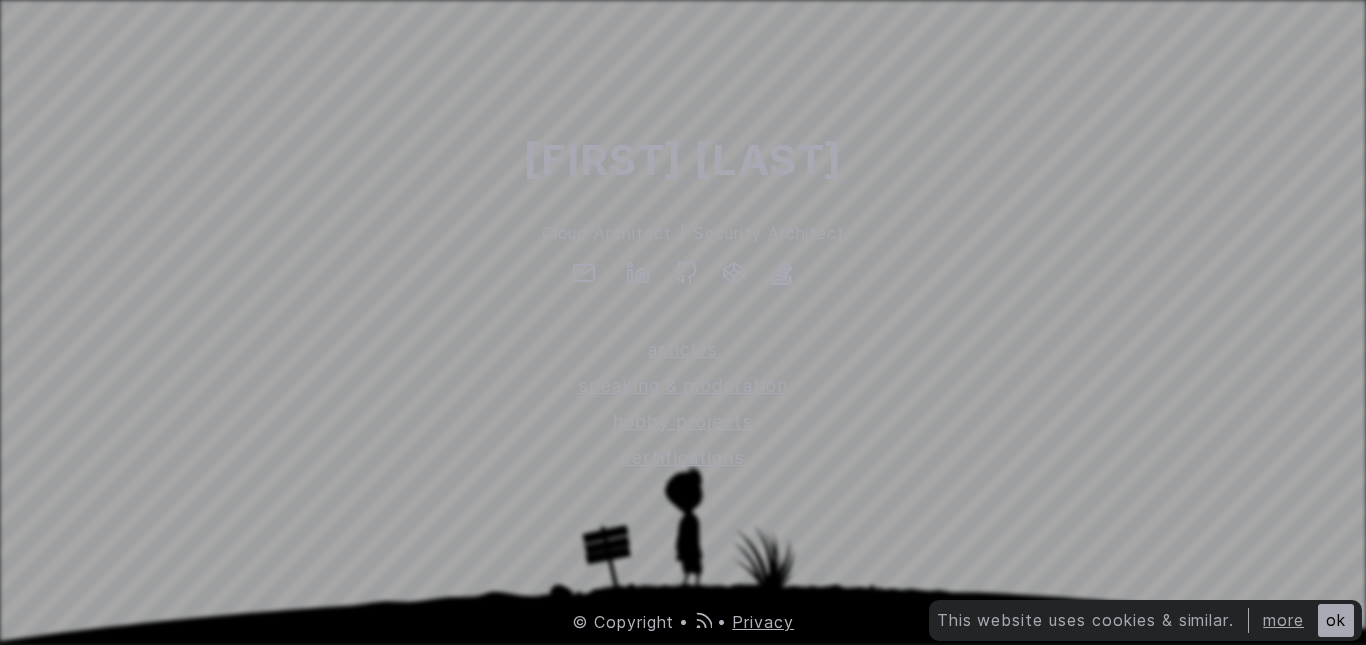 scroll, scrollTop: 0, scrollLeft: 0, axis: both 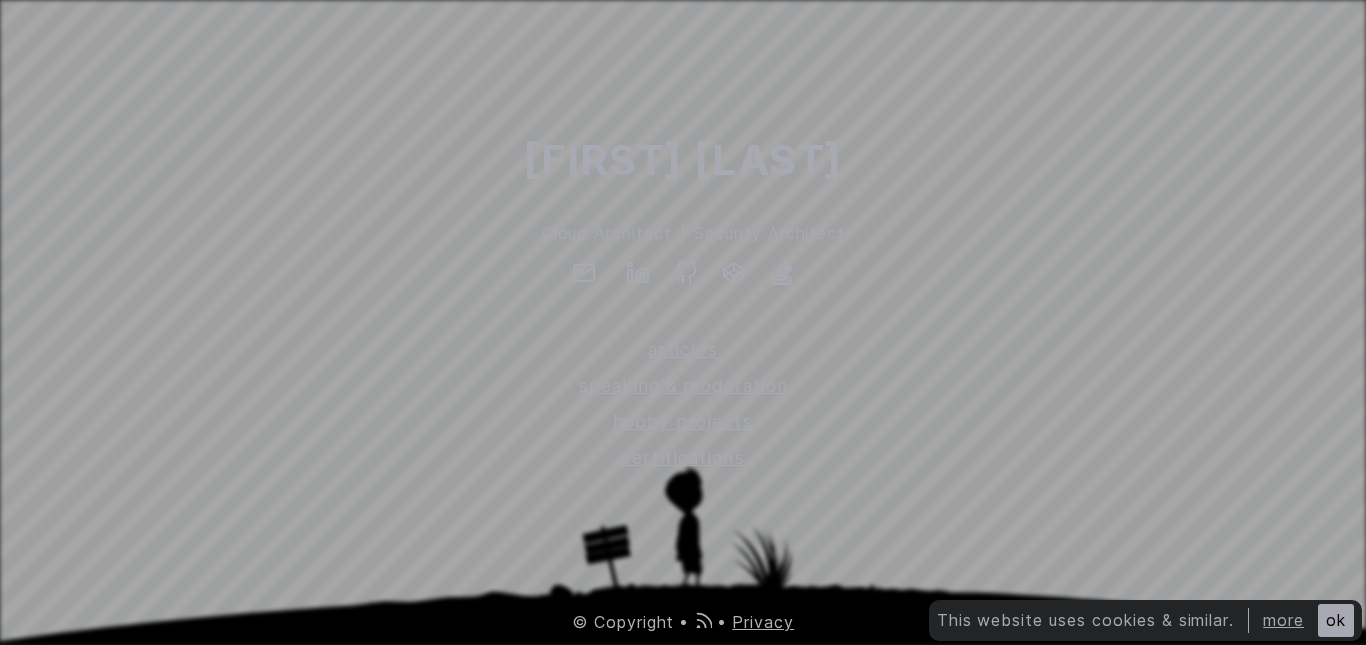 click on "ok" at bounding box center (1336, 620) 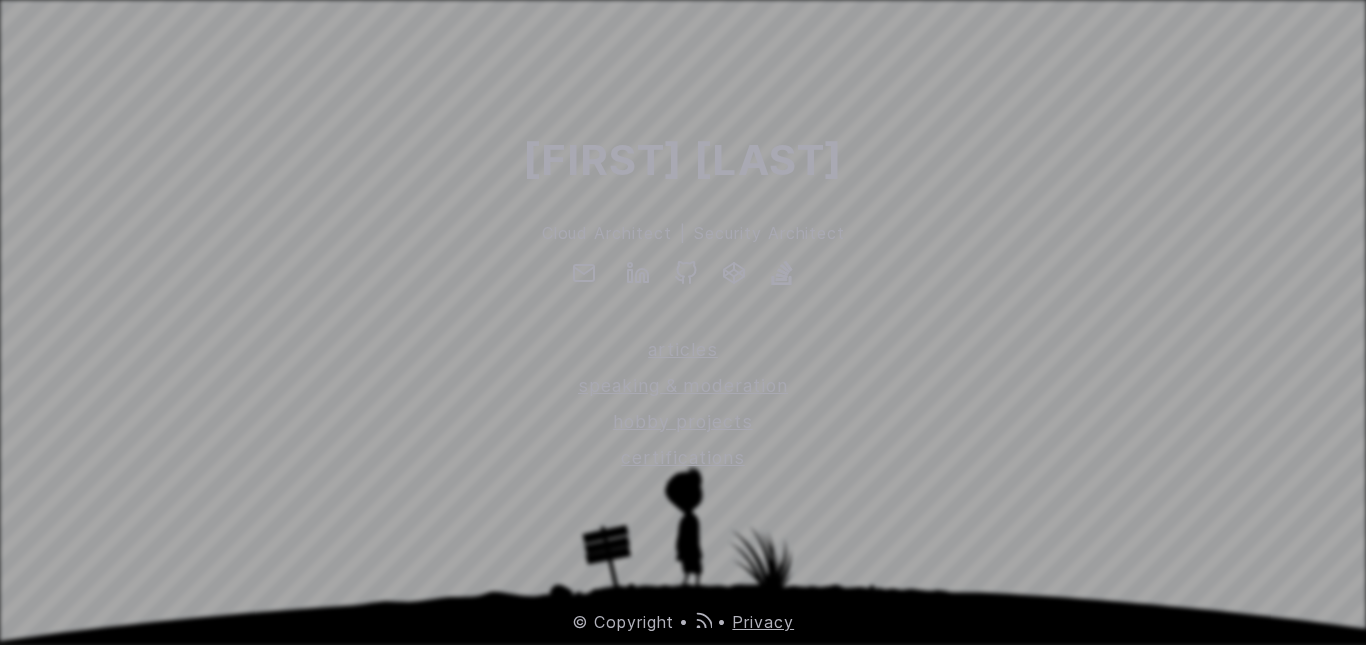 click on "Cloud Architect" at bounding box center [336, 233] 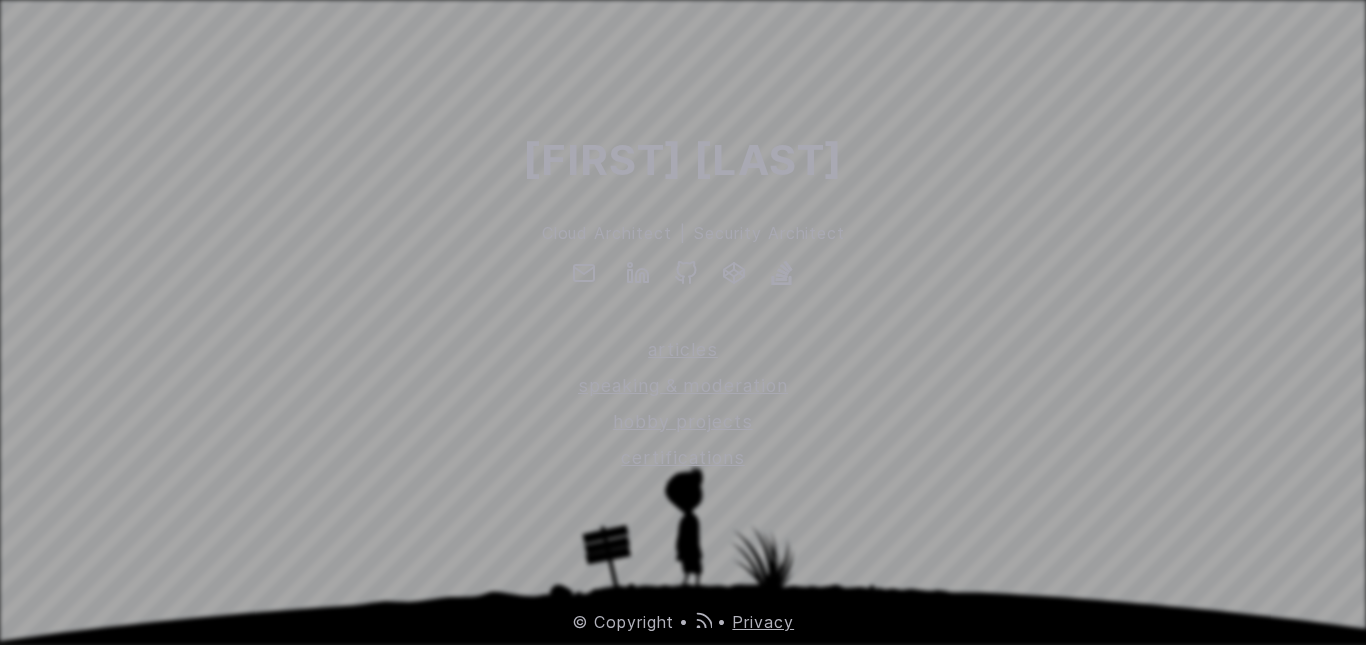 click on "Security Architect" at bounding box center [1030, 233] 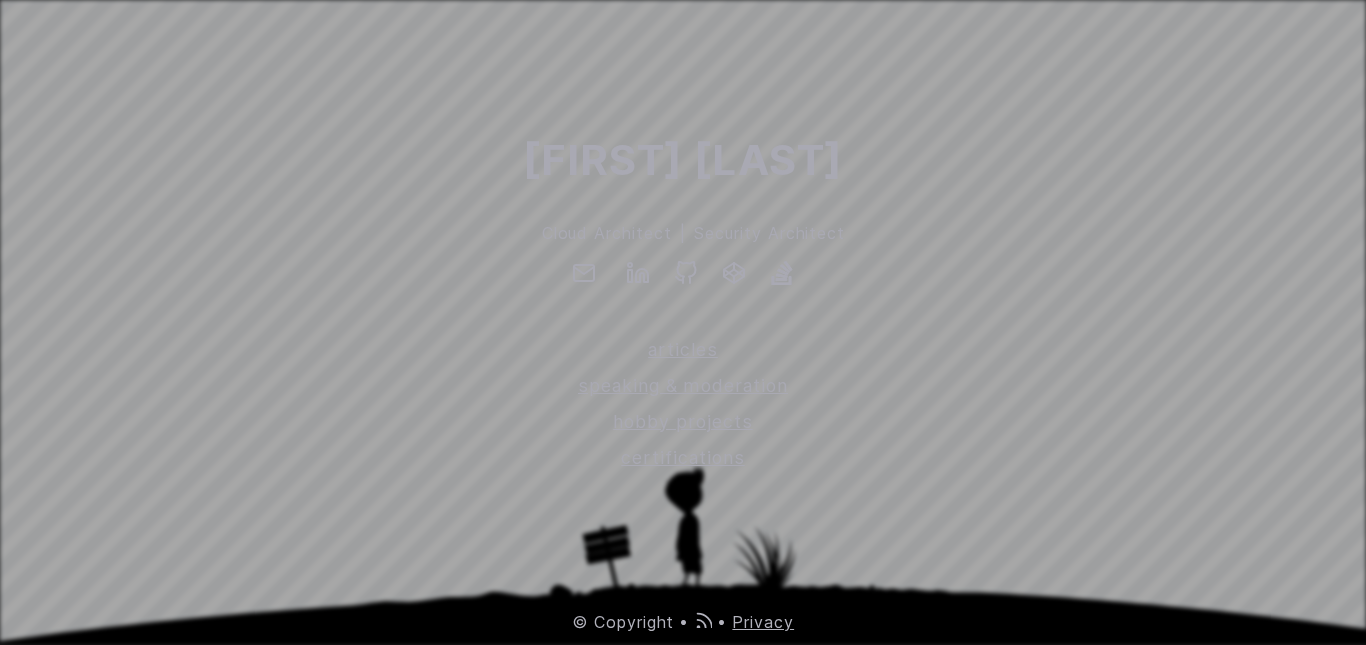 click on "Erkin Ekici Cloud Architect | Security Architect
articles
speaking & moderation
hobby projects
certifications" at bounding box center [683, 285] 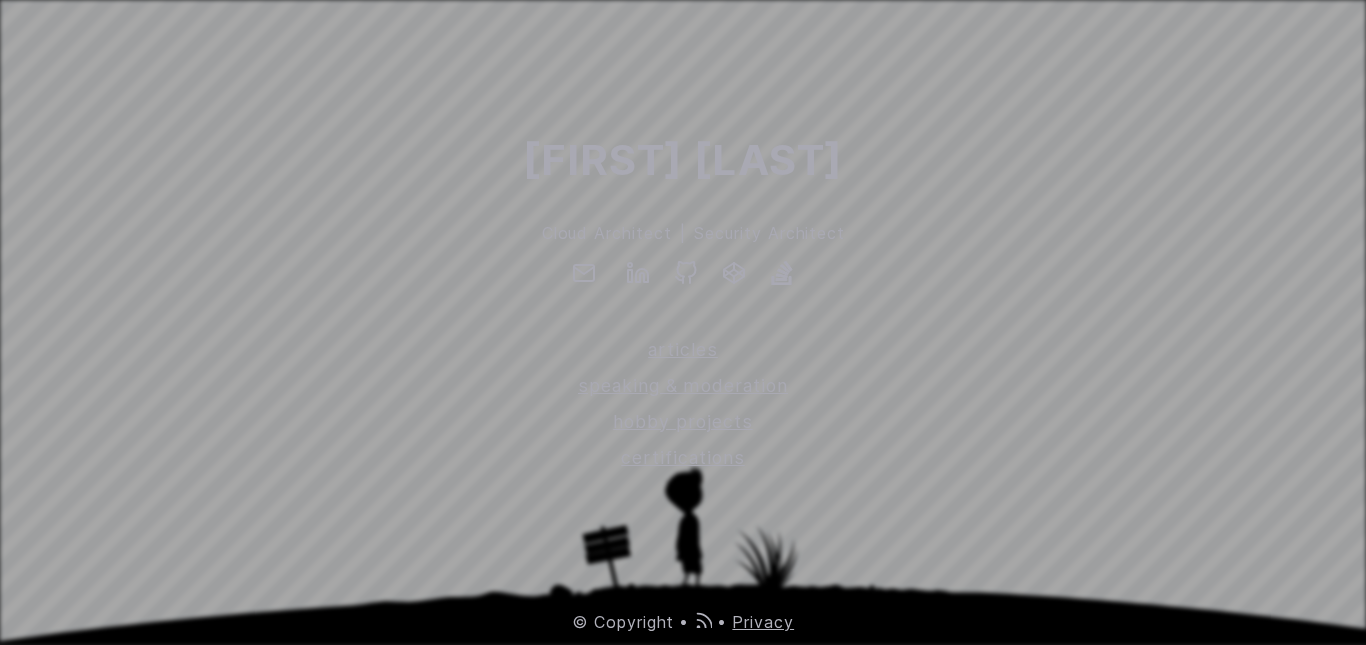 click on "articles
speaking & moderation
hobby projects
certifications" at bounding box center (683, 399) 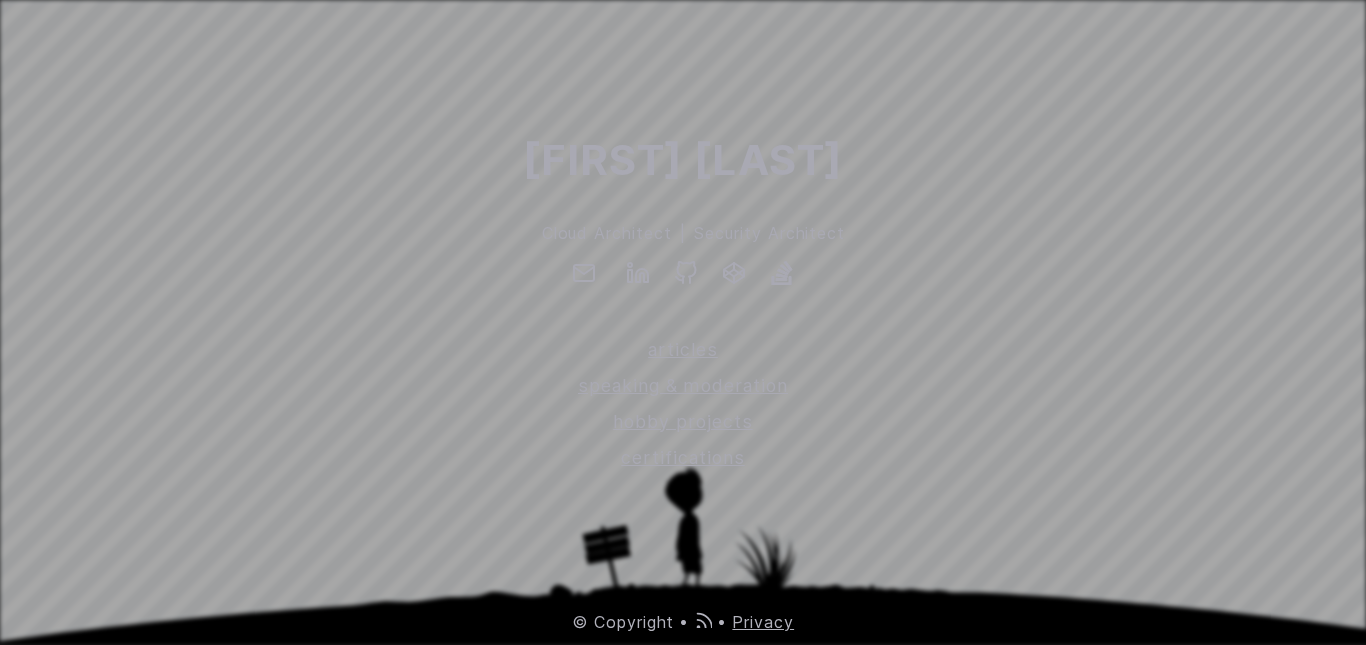 click on "Erkin Ekici Cloud Architect | Security Architect
articles
speaking & moderation
hobby projects
certifications" at bounding box center (683, 299) 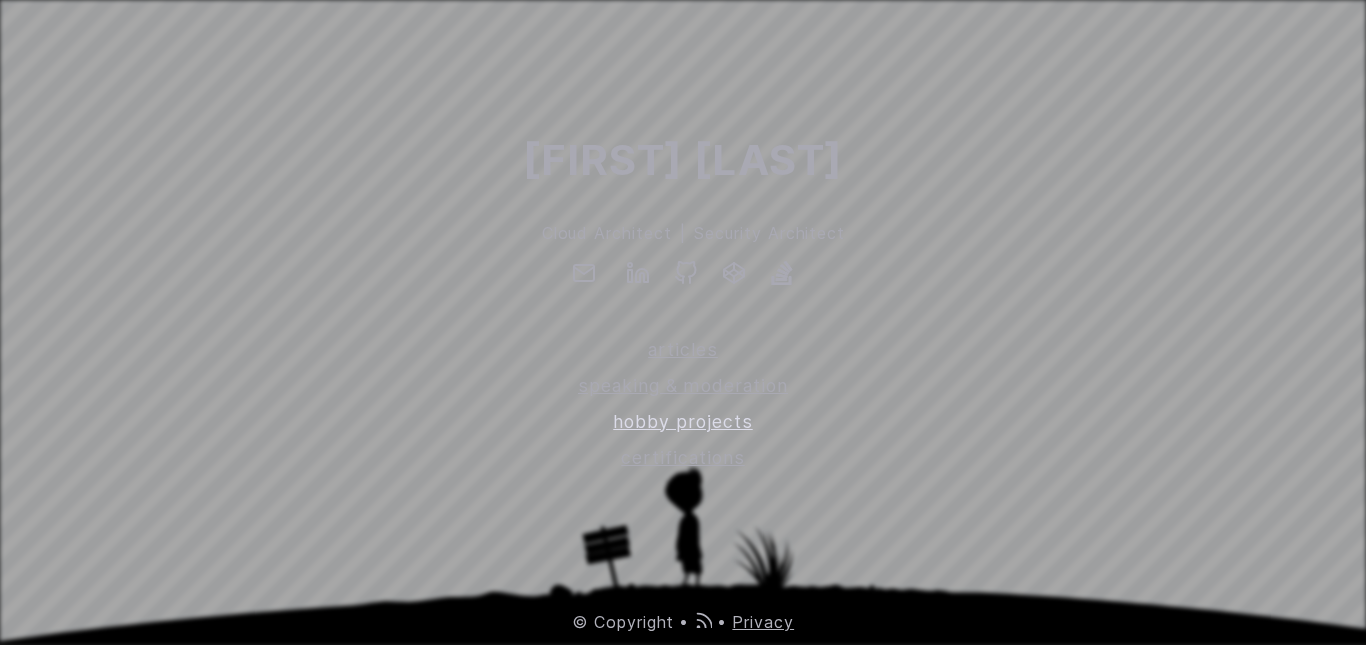 click on "hobby projects" at bounding box center (683, 421) 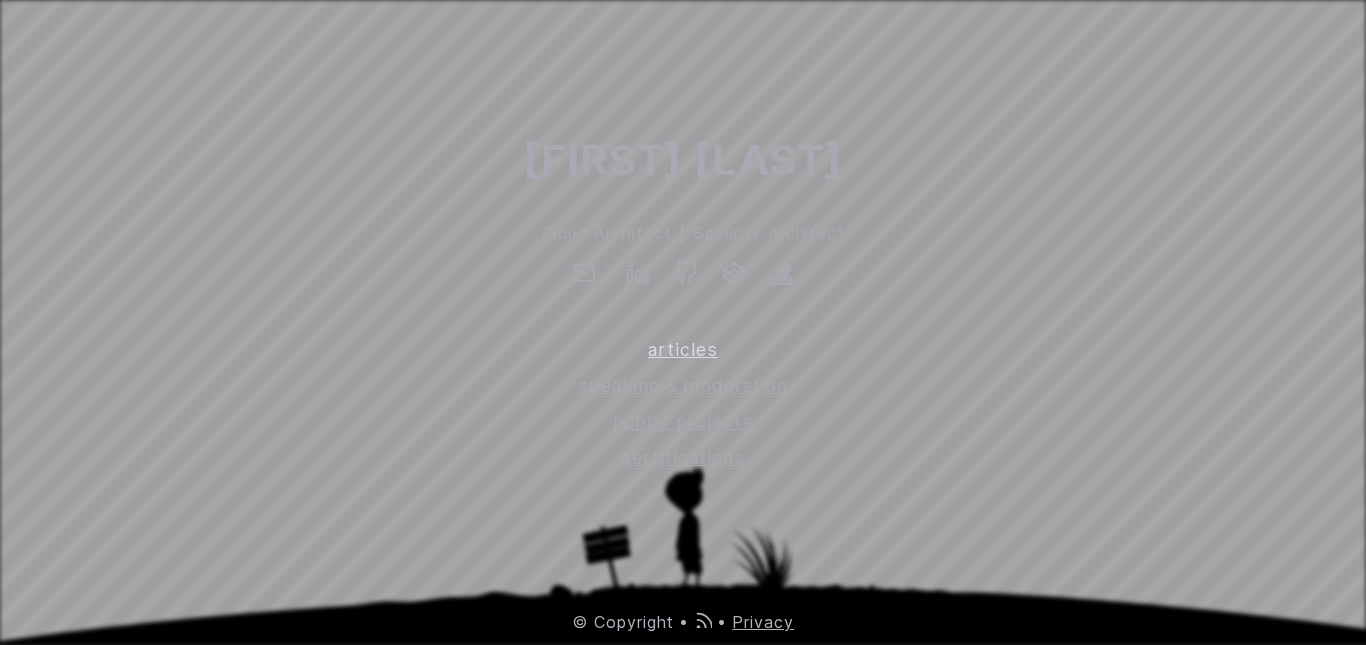click on "articles" at bounding box center [683, 349] 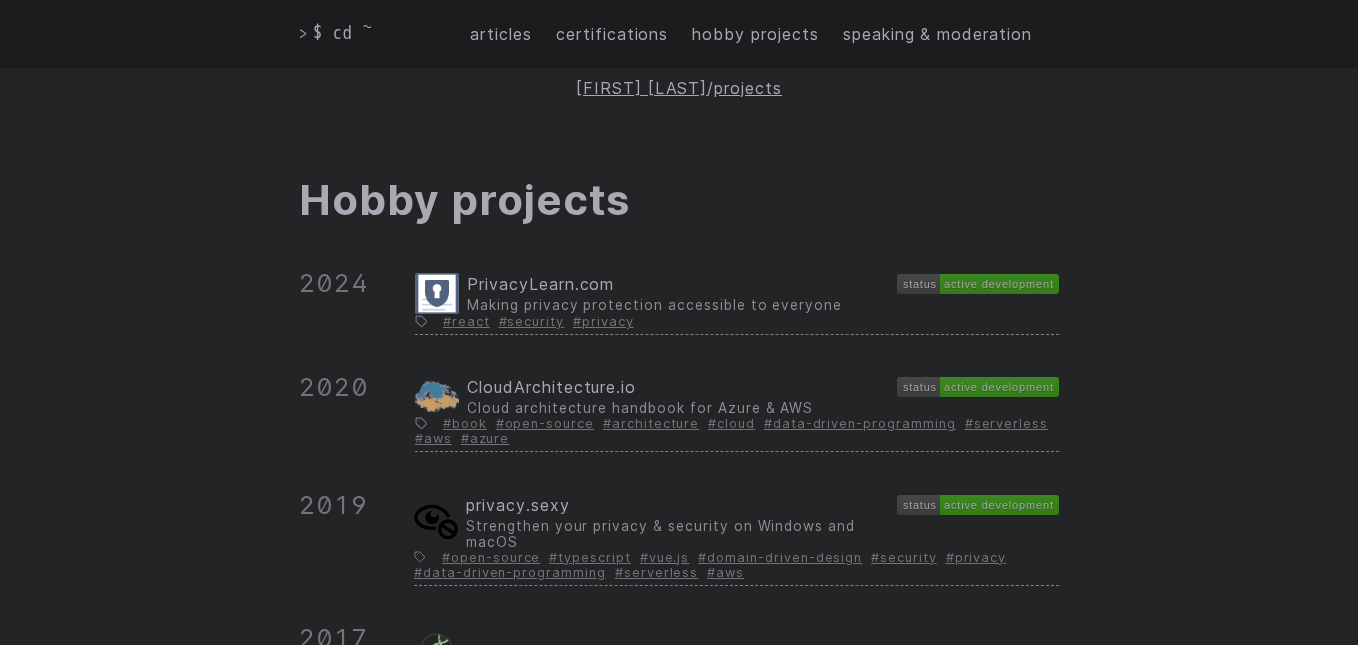 scroll, scrollTop: 0, scrollLeft: 0, axis: both 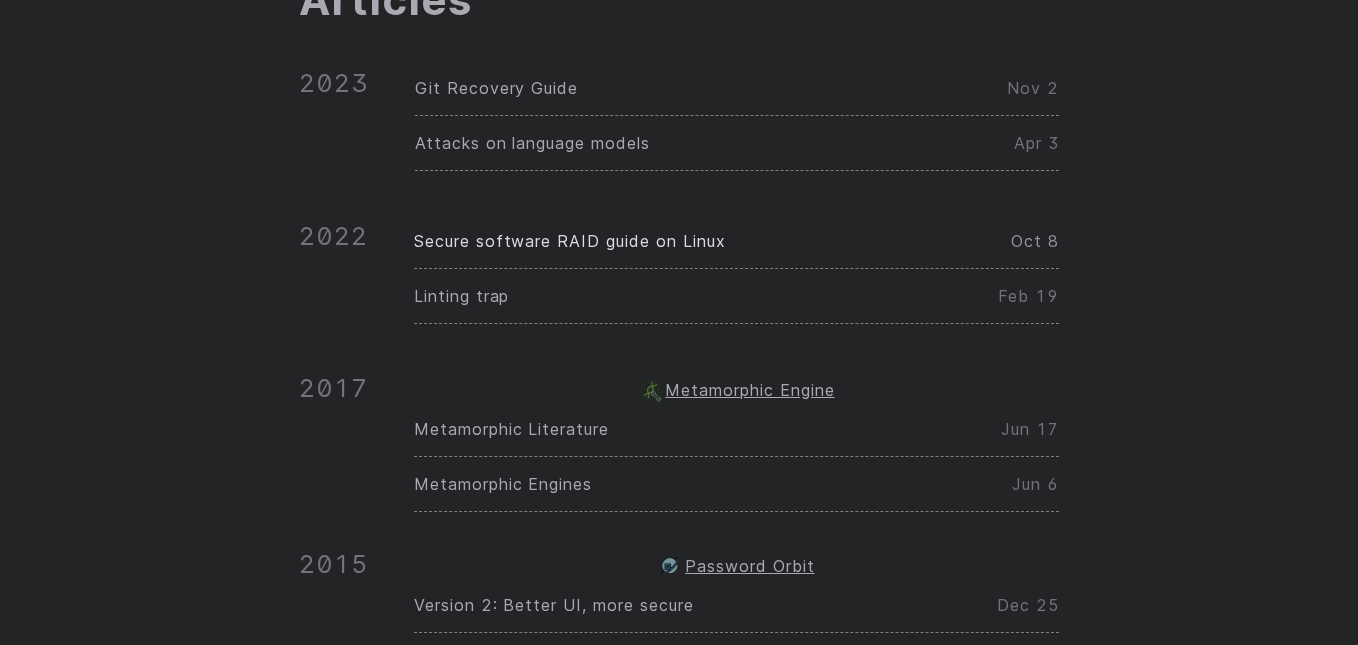 click on "Secure software RAID guide on Linux" at bounding box center [570, 241] 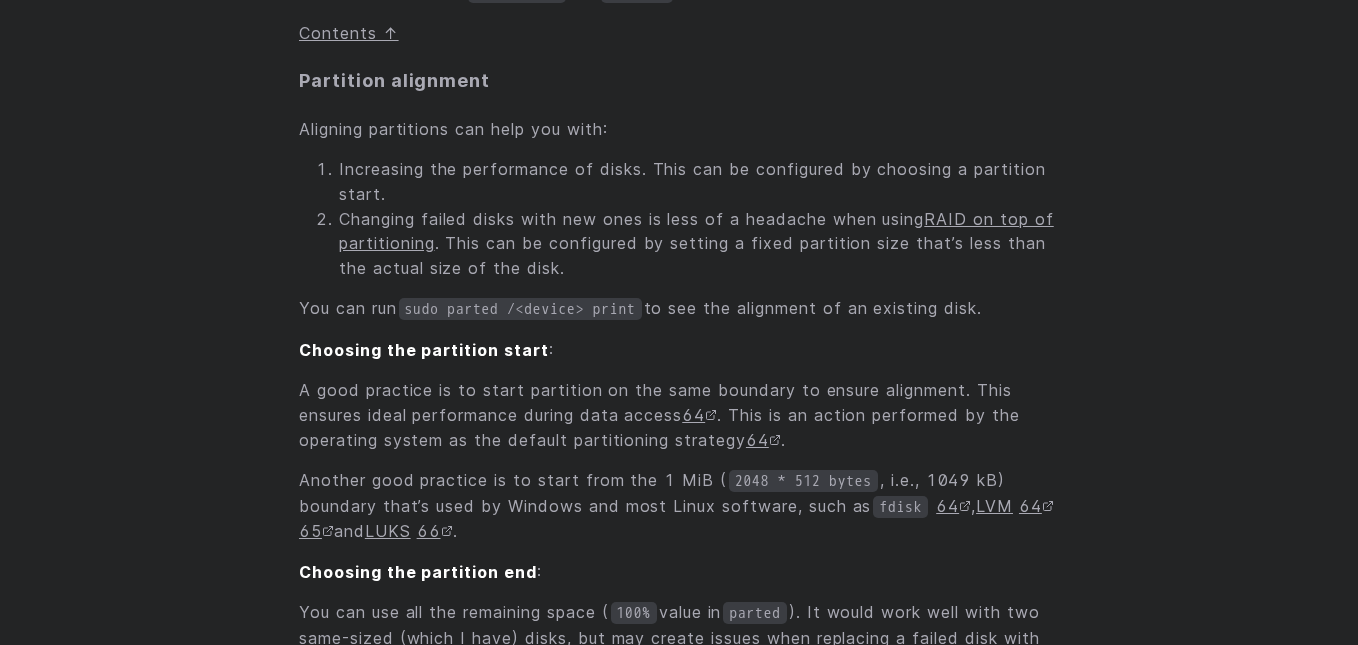 scroll, scrollTop: 13300, scrollLeft: 0, axis: vertical 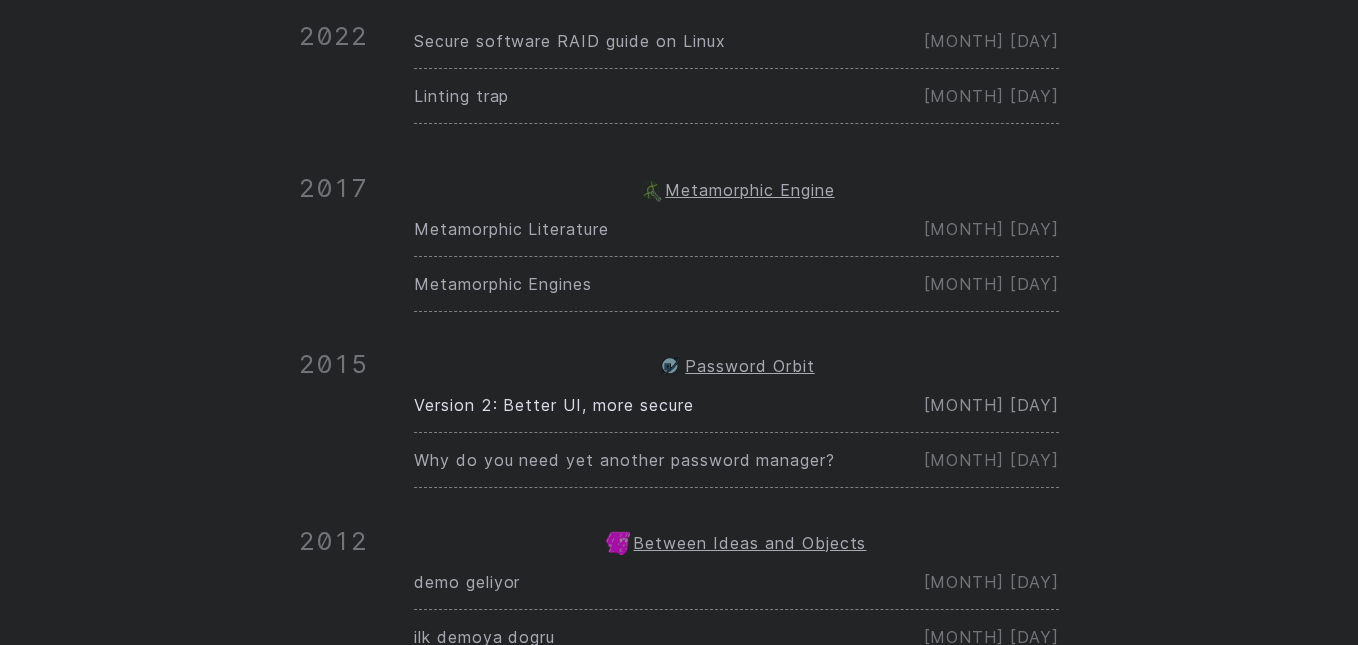 click on "Version 2: Better UI, more secure" at bounding box center (554, 405) 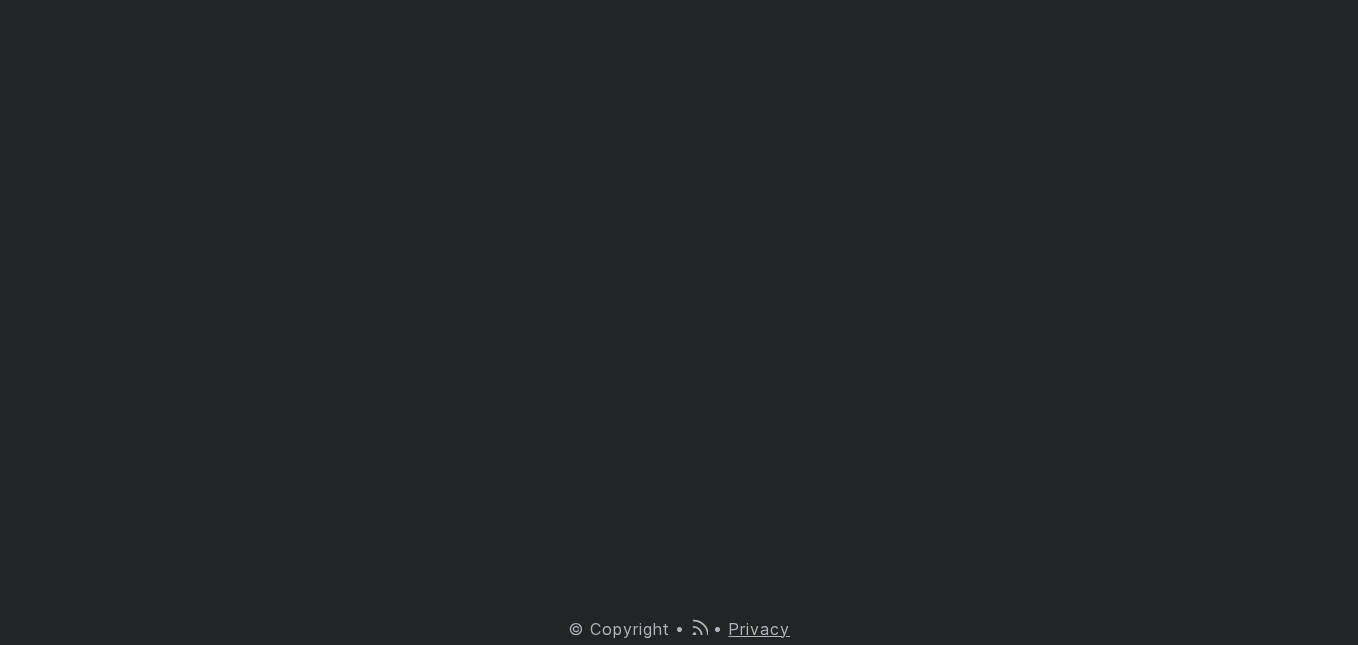 scroll, scrollTop: 6130, scrollLeft: 0, axis: vertical 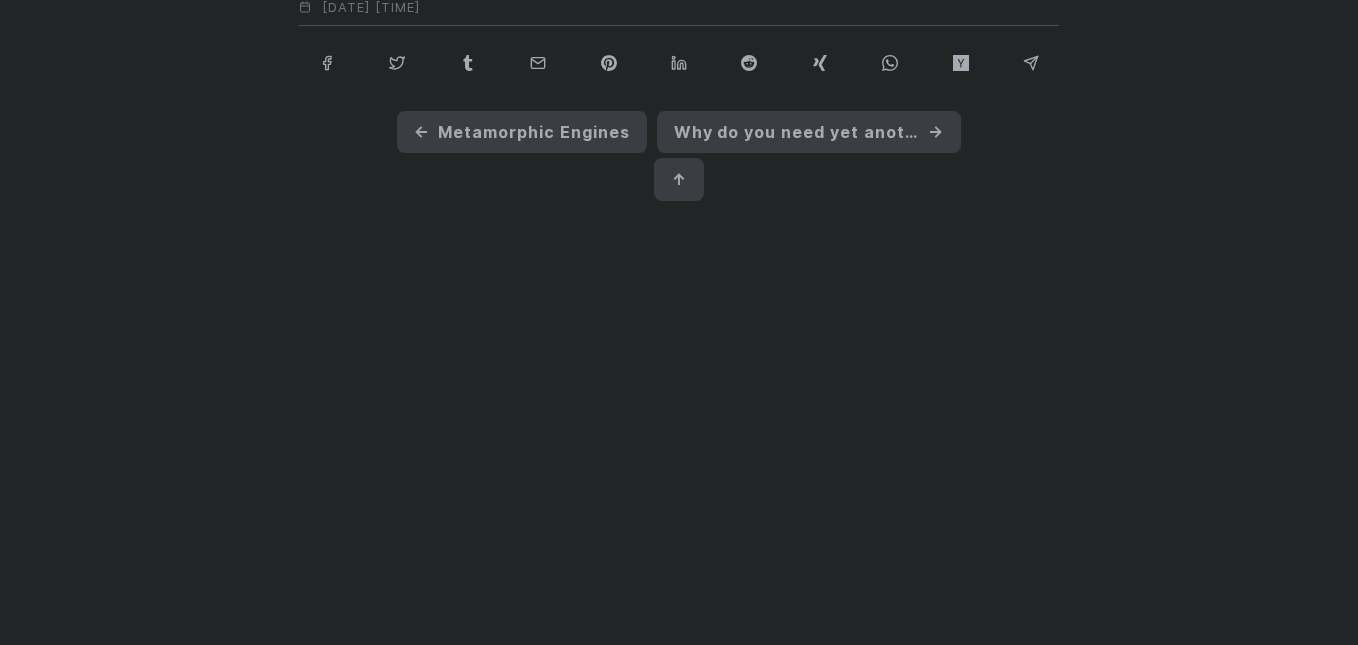 click on "8 minutes
Belongs to
Password Orbit Version 2: Better UI, more secure Password Orbit is now more secure against background stalking, uses a new database, and has an improved UI This version is 100% free.
Scroll down to Download section  to download and start using. Welcome to the second development blog of Password Orbit. This is how the second version of Password Orbit Alpha v0.2 looks like: In this post I’ll talk about some of the new features in three categories: Security Database UI Security - More secure against background stalking
Despite the fact that this is an very early alpha version and you may encounter bugs, its memory protecting system is already at the highest security possible. Session Encryption
This is the first layer of the protection of communication in program. All of the variables that carry sensitive information are encrypted by a a special key that’s created and varies for each unique session. SafeTextbox" at bounding box center [679, -2580] 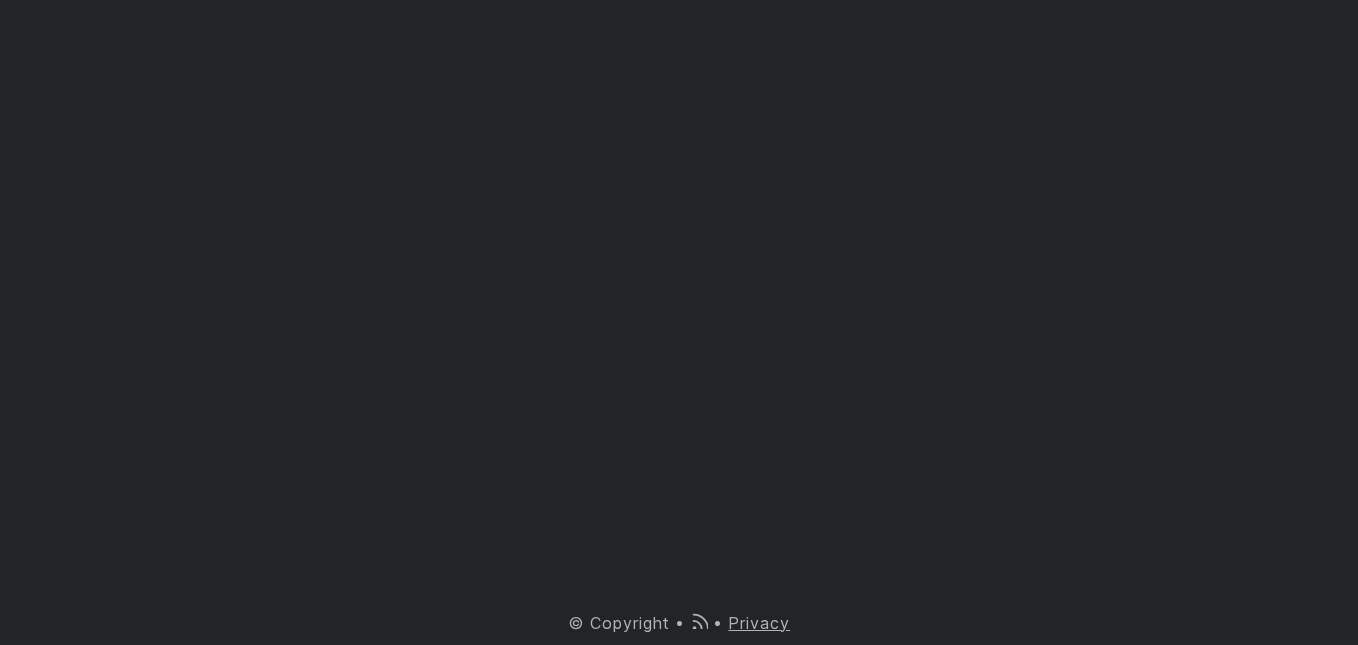 click on "8 minutes
Belongs to
Password Orbit Version 2: Better UI, more secure Password Orbit is now more secure against background stalking, uses a new database, and has an improved UI This version is 100% free.
Scroll down to Download section  to download and start using. Welcome to the second development blog of Password Orbit. This is how the second version of Password Orbit Alpha v0.2 looks like: In this post I’ll talk about some of the new features in three categories: Security Database UI Security - More secure against background stalking
Despite the fact that this is an very early alpha version and you may encounter bugs, its memory protecting system is already at the highest security possible. Session Encryption
This is the first layer of the protection of communication in program. All of the variables that carry sensitive information are encrypted by a a special key that’s created and varies for each unique session. SafeTextbox" at bounding box center [679, -2925] 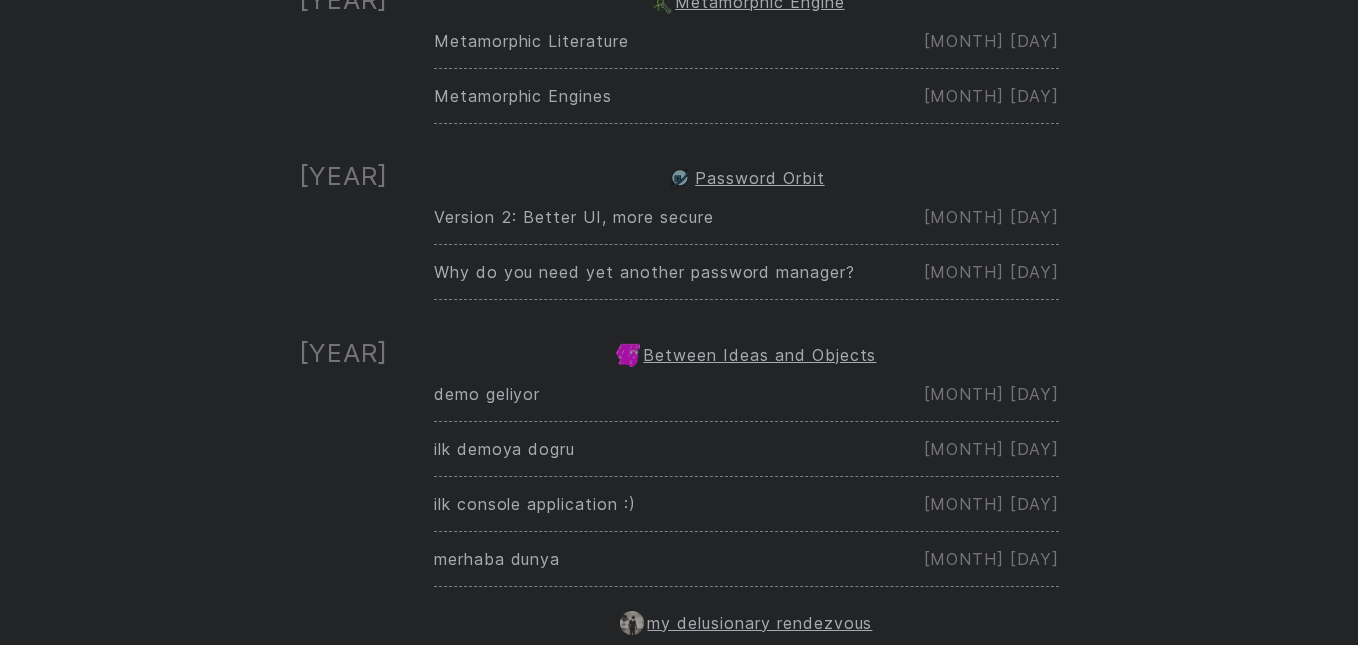 scroll, scrollTop: 888, scrollLeft: 0, axis: vertical 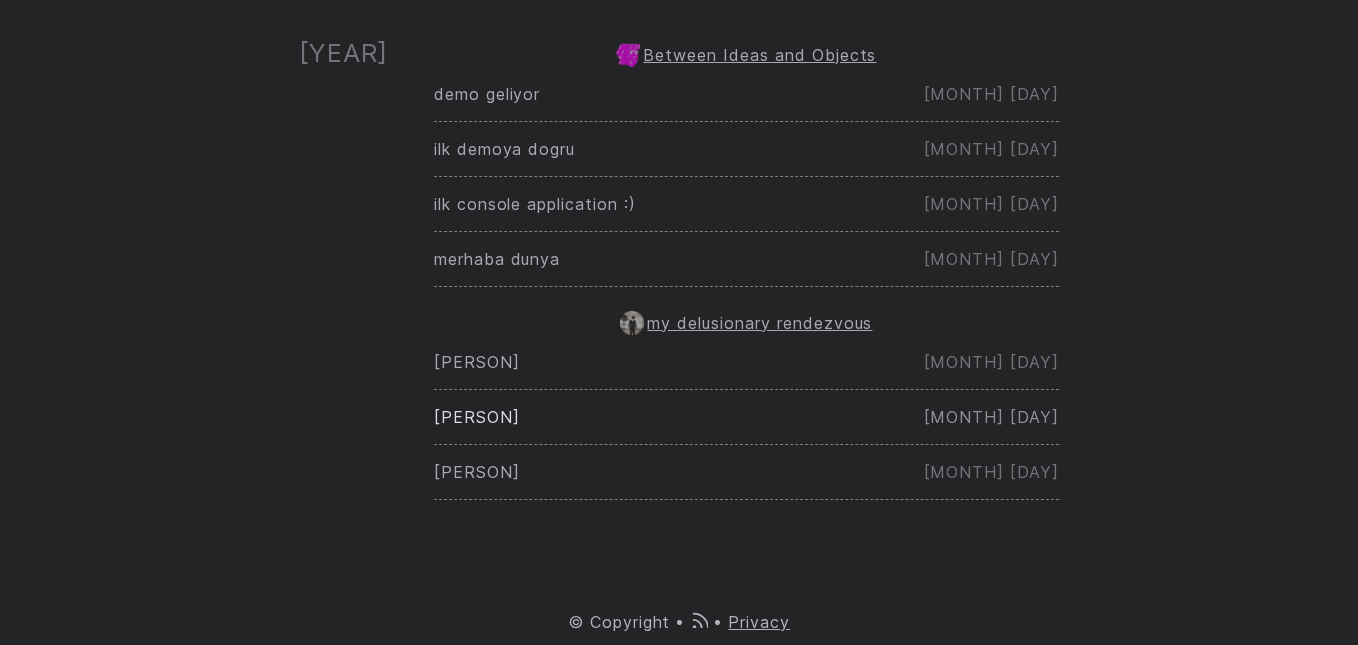 click on "Shûji Terayama – The Woman with Two Heads" at bounding box center (477, 417) 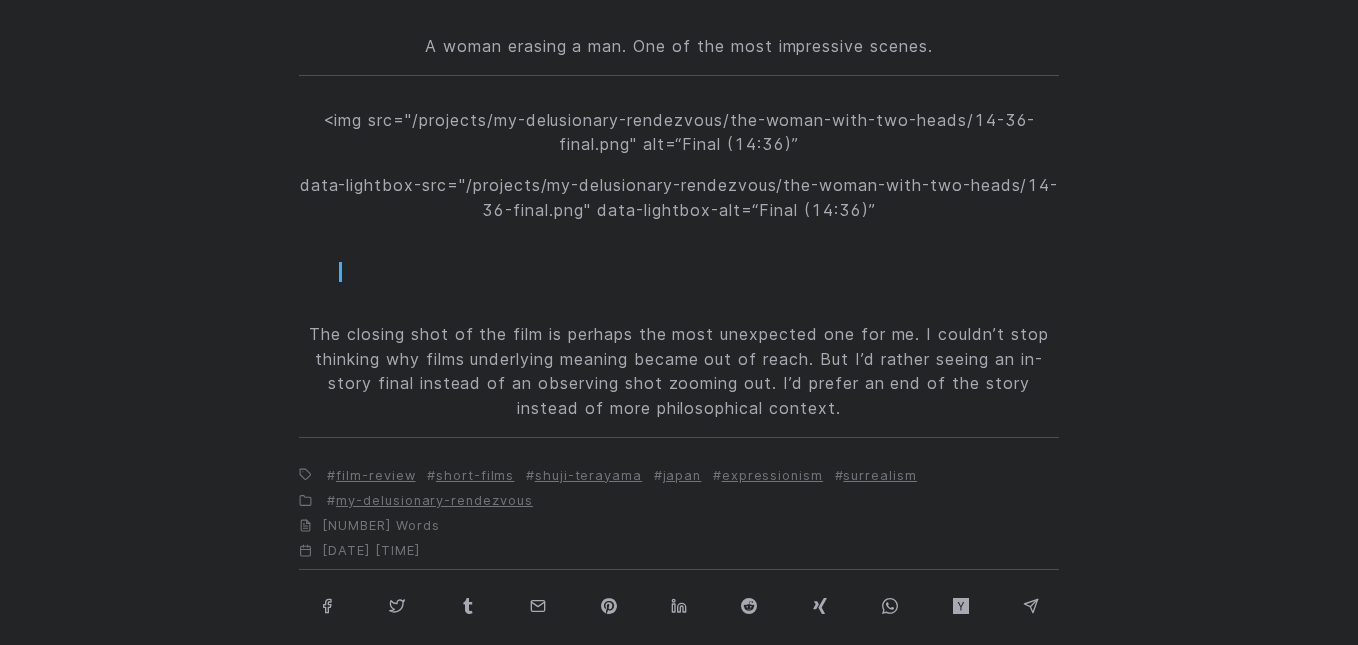 scroll, scrollTop: 3000, scrollLeft: 0, axis: vertical 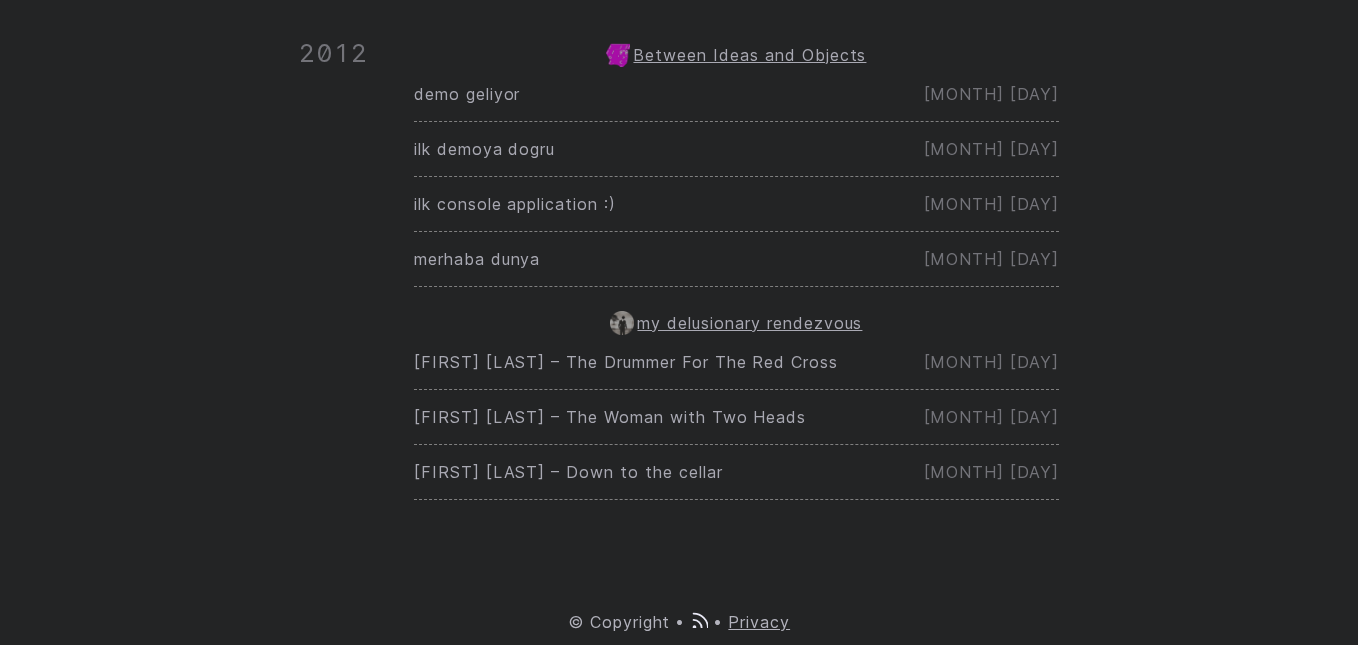 click at bounding box center (698, 624) 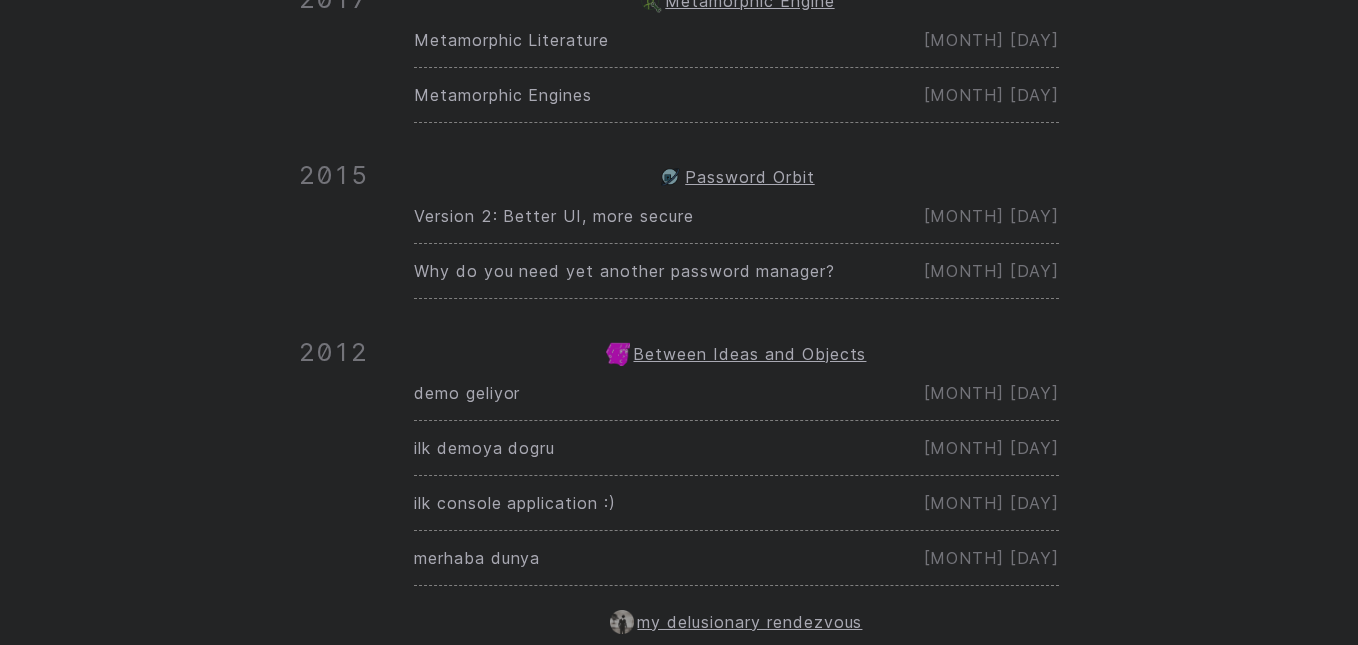scroll, scrollTop: 588, scrollLeft: 0, axis: vertical 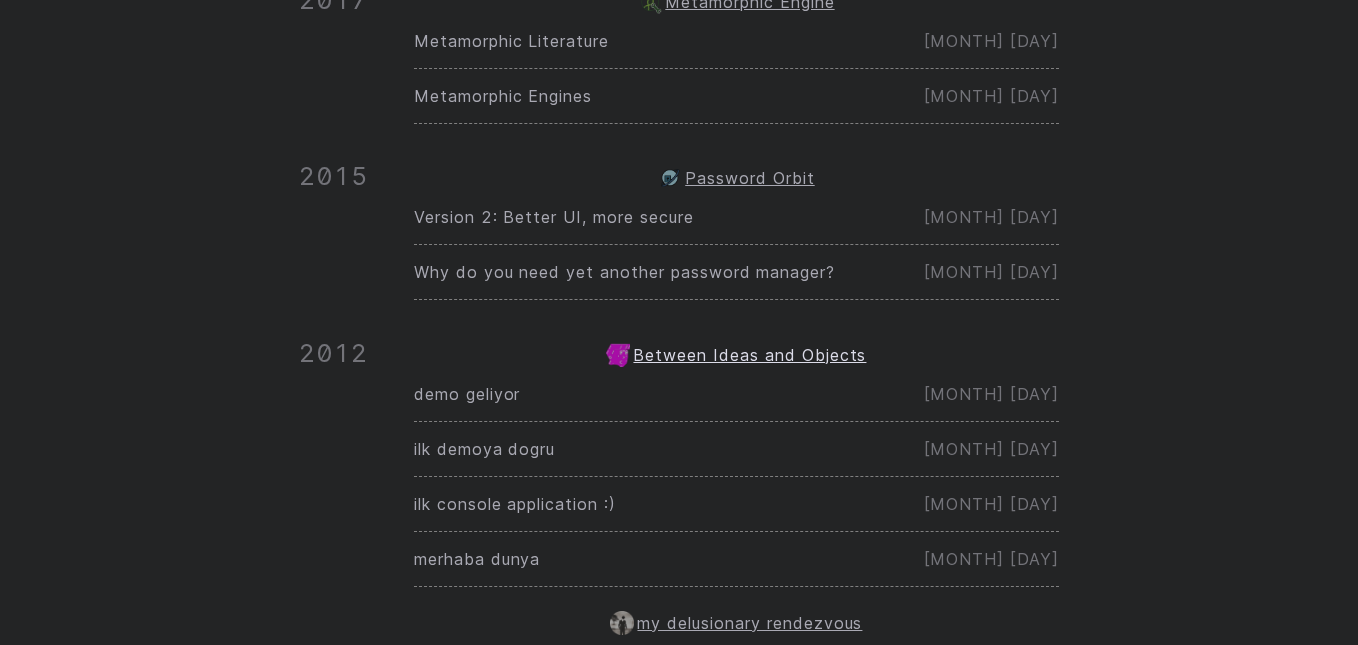 click on "Between Ideas and Objects" at bounding box center [749, 355] 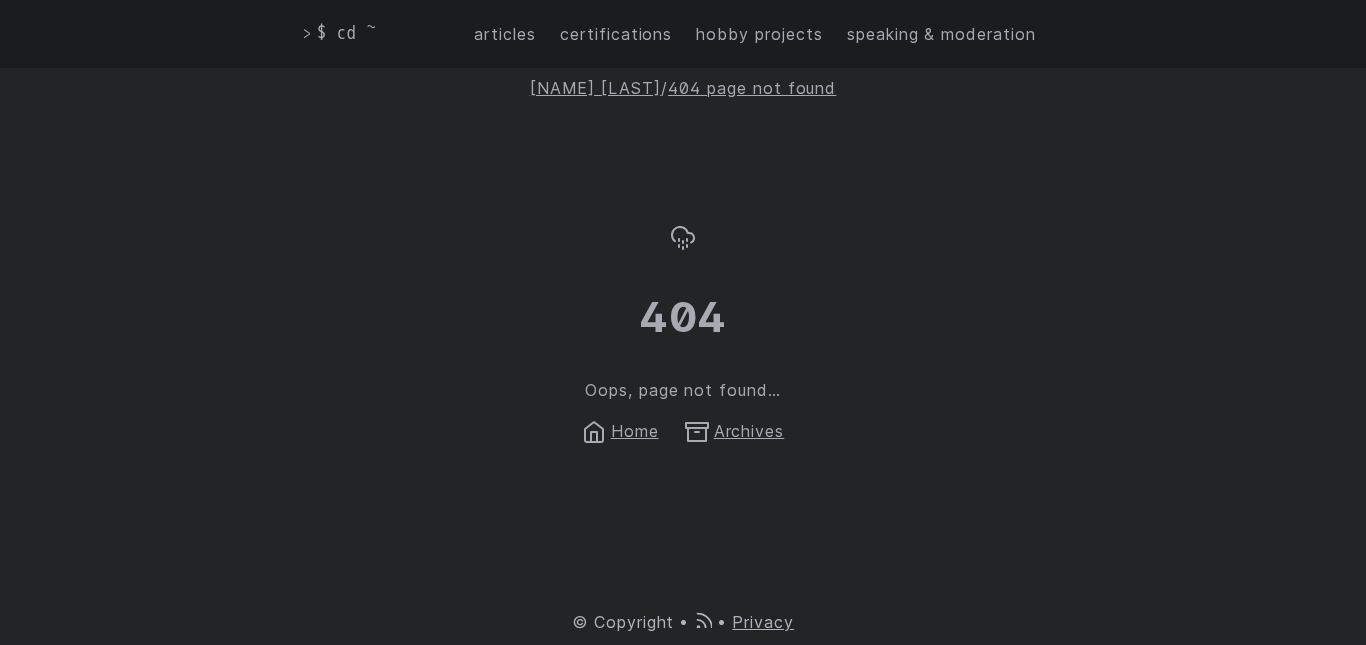 scroll, scrollTop: 0, scrollLeft: 0, axis: both 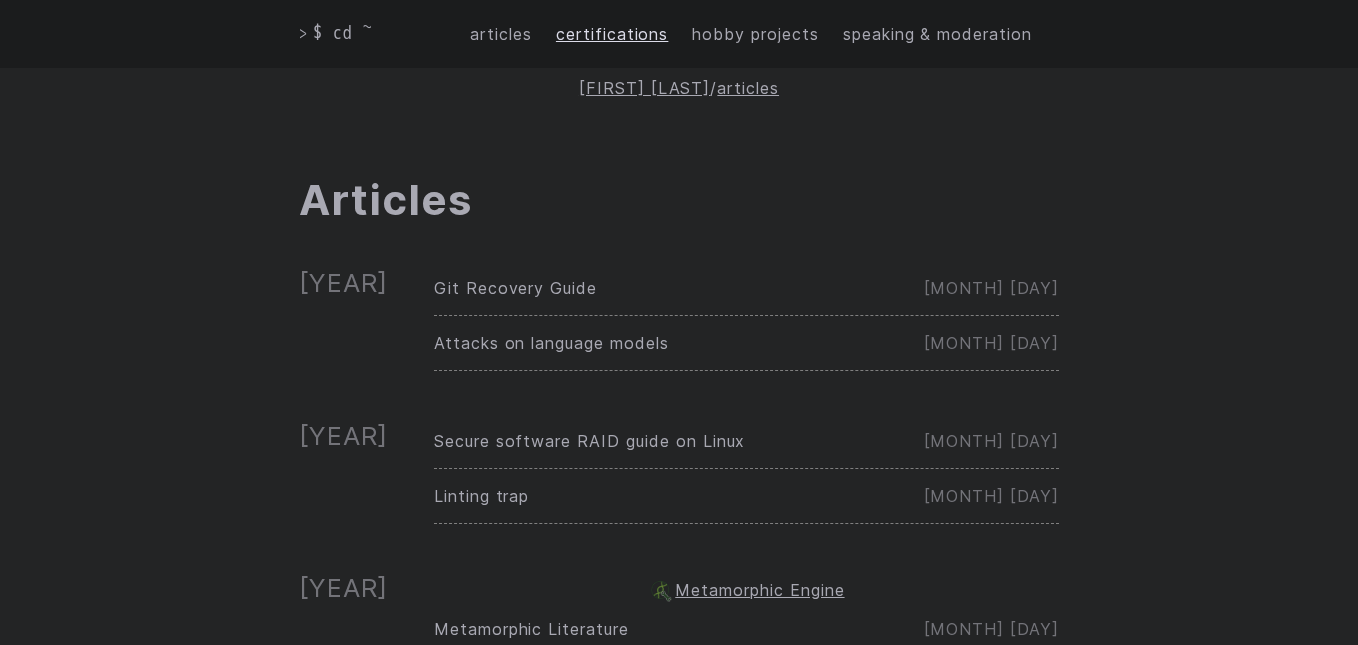 click on "certifications" at bounding box center [612, 34] 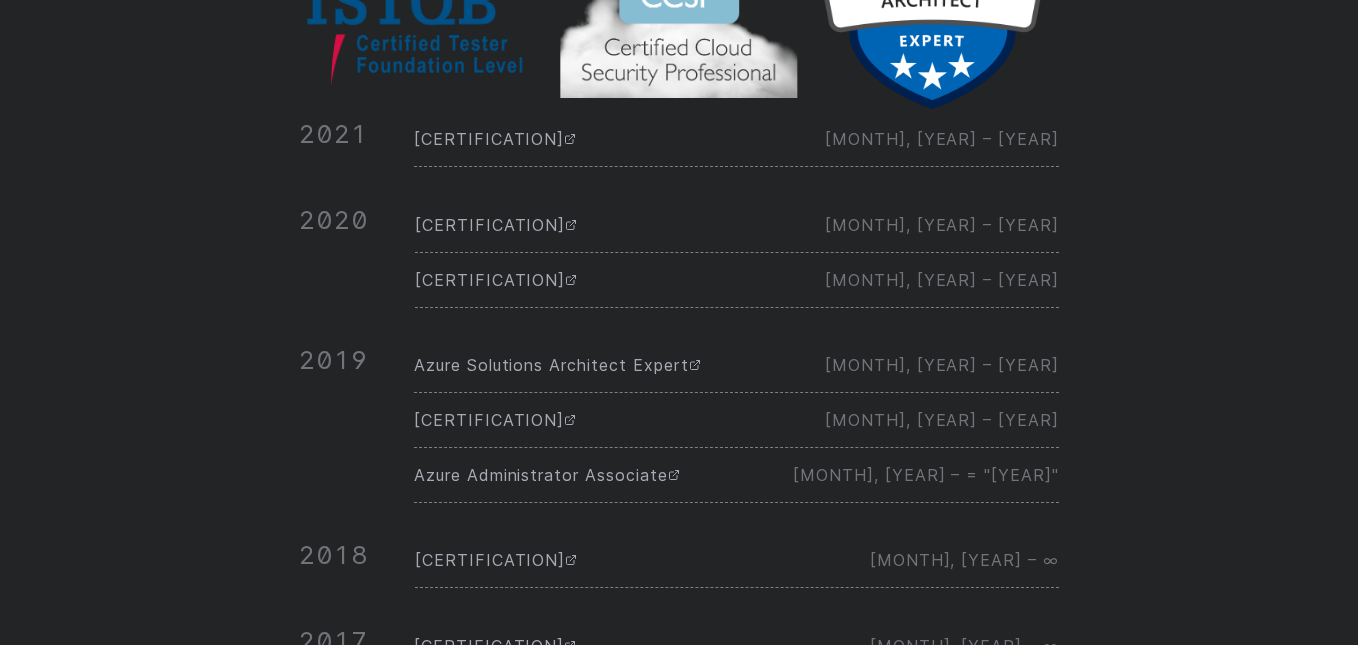 scroll, scrollTop: 263, scrollLeft: 0, axis: vertical 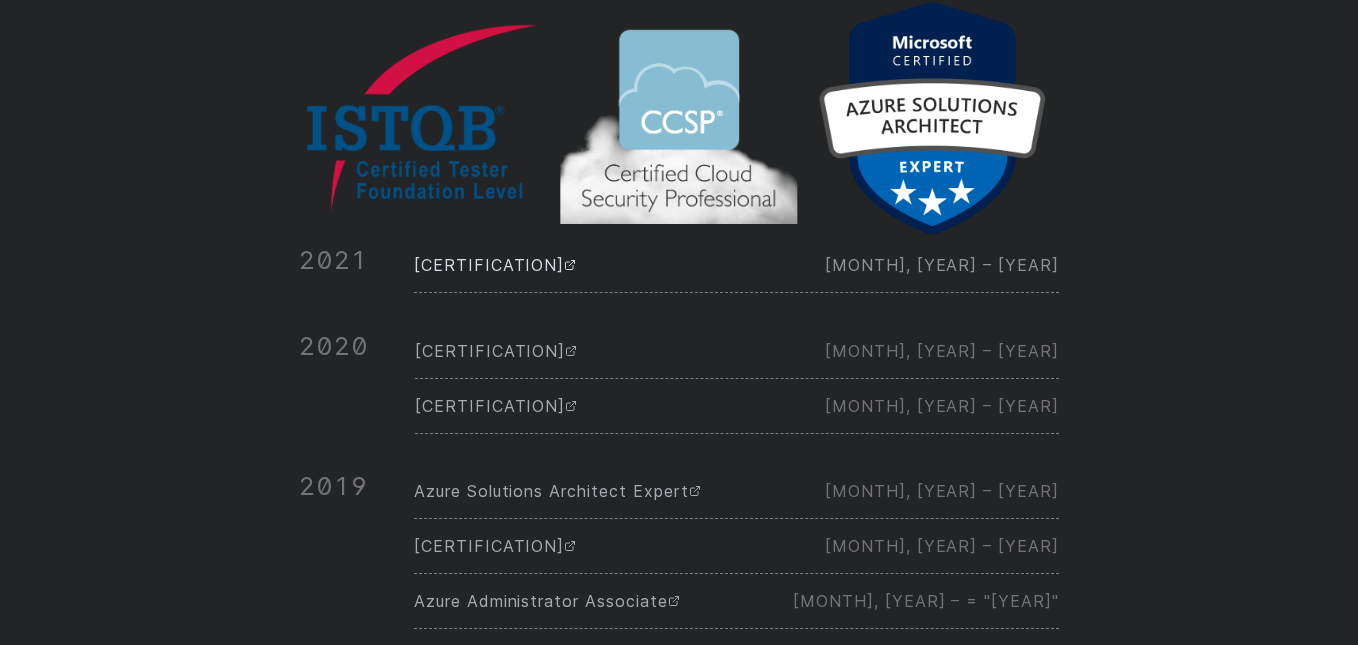 click on "CCSP – Certified Cloud Security Professional" at bounding box center (495, 265) 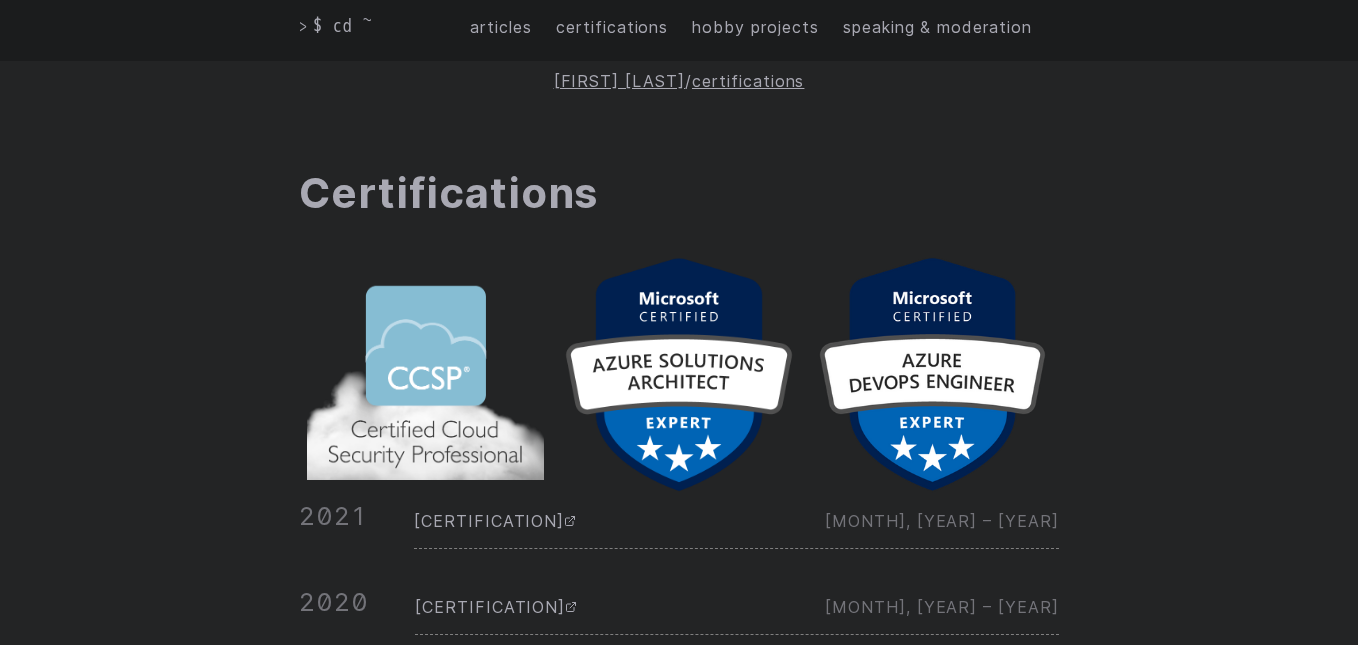 scroll, scrollTop: 0, scrollLeft: 0, axis: both 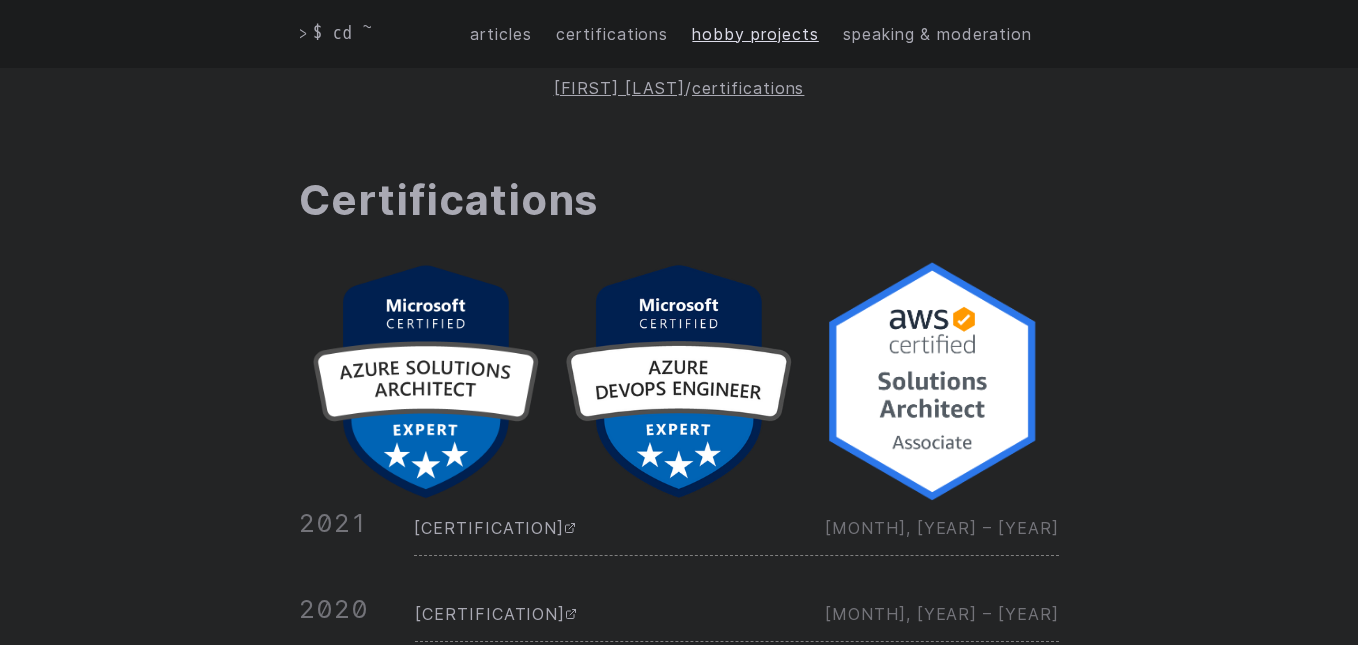 click on "hobby projects" at bounding box center (755, 34) 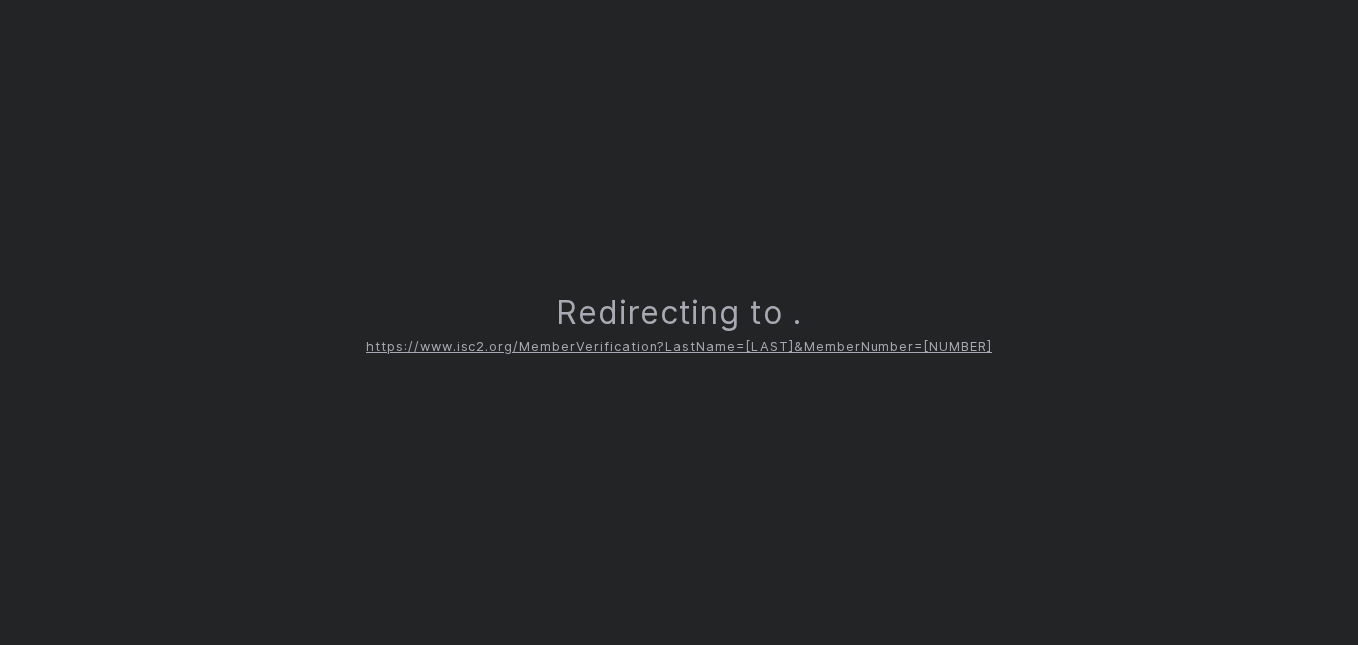 scroll, scrollTop: 0, scrollLeft: 0, axis: both 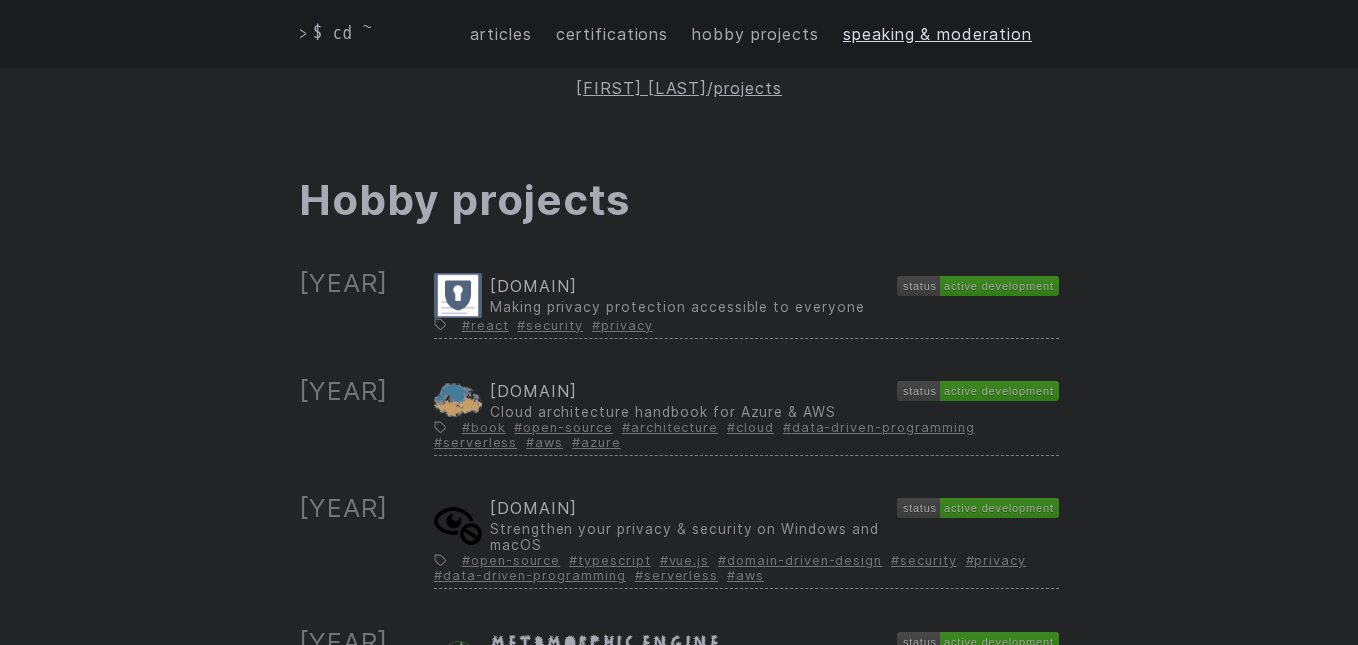 click on "speaking & moderation" at bounding box center [937, 34] 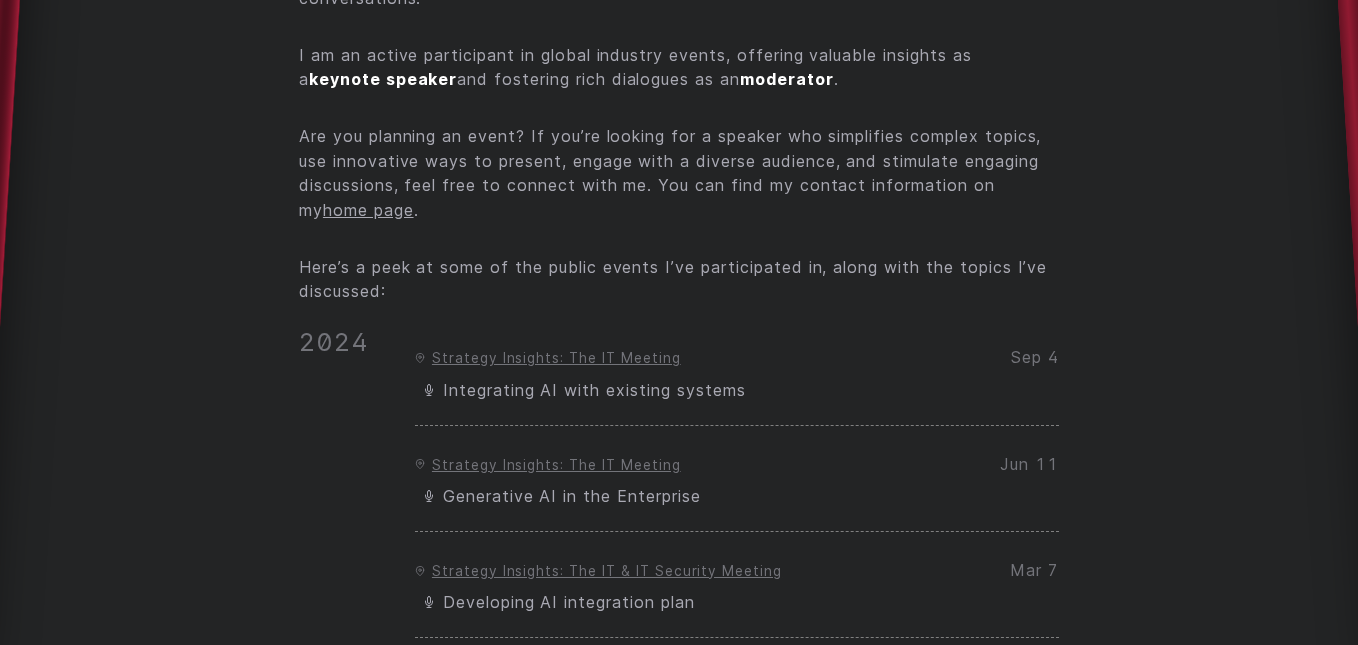 scroll, scrollTop: 400, scrollLeft: 0, axis: vertical 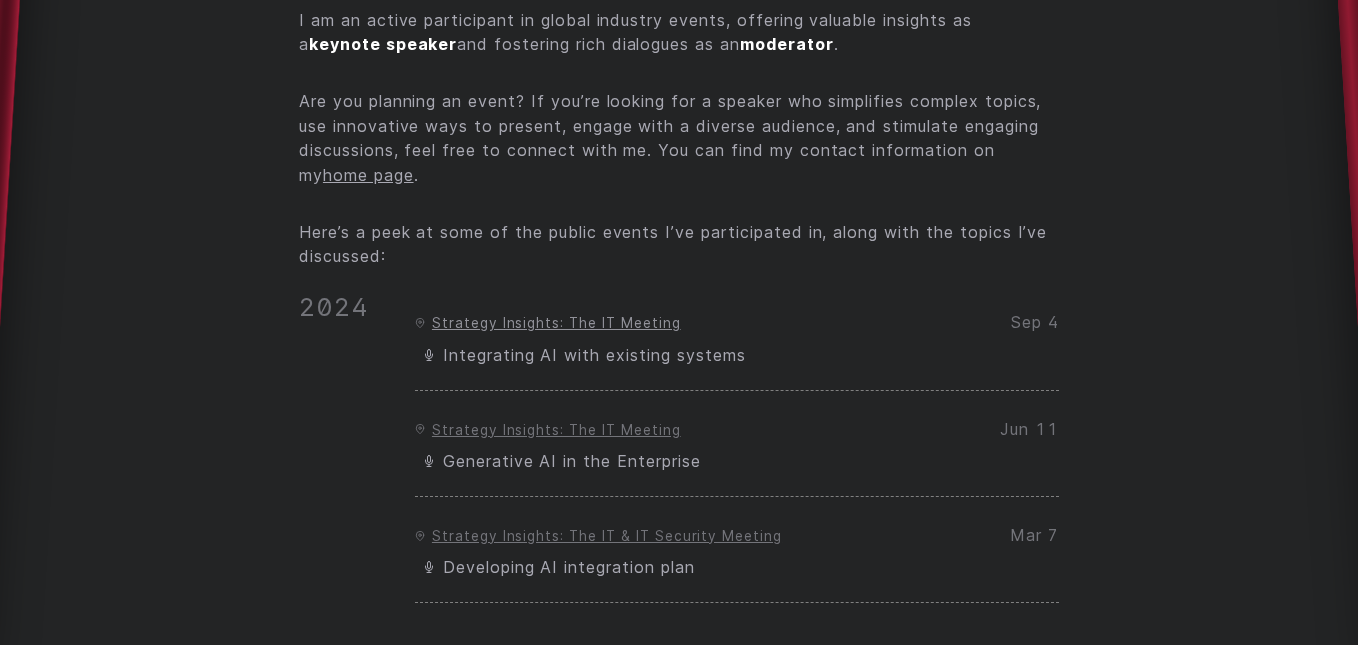 click on "Strategy Insights: The IT Meeting" at bounding box center (556, 323) 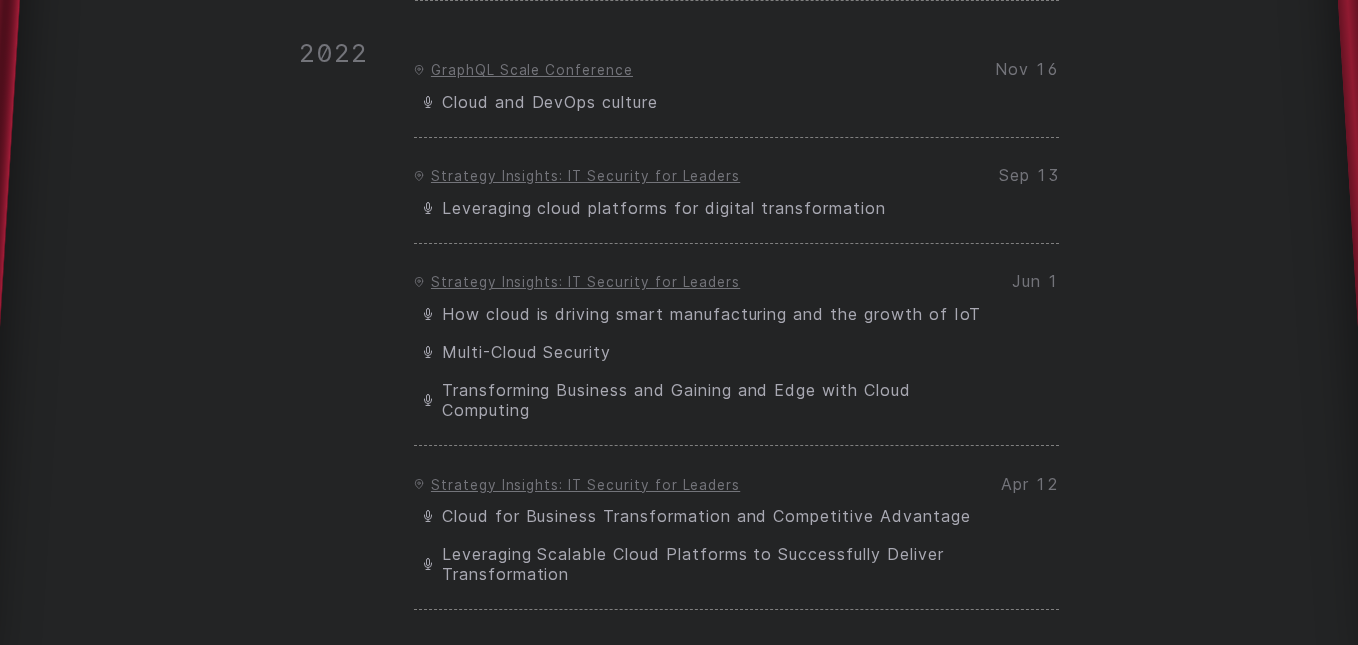 scroll, scrollTop: 1300, scrollLeft: 0, axis: vertical 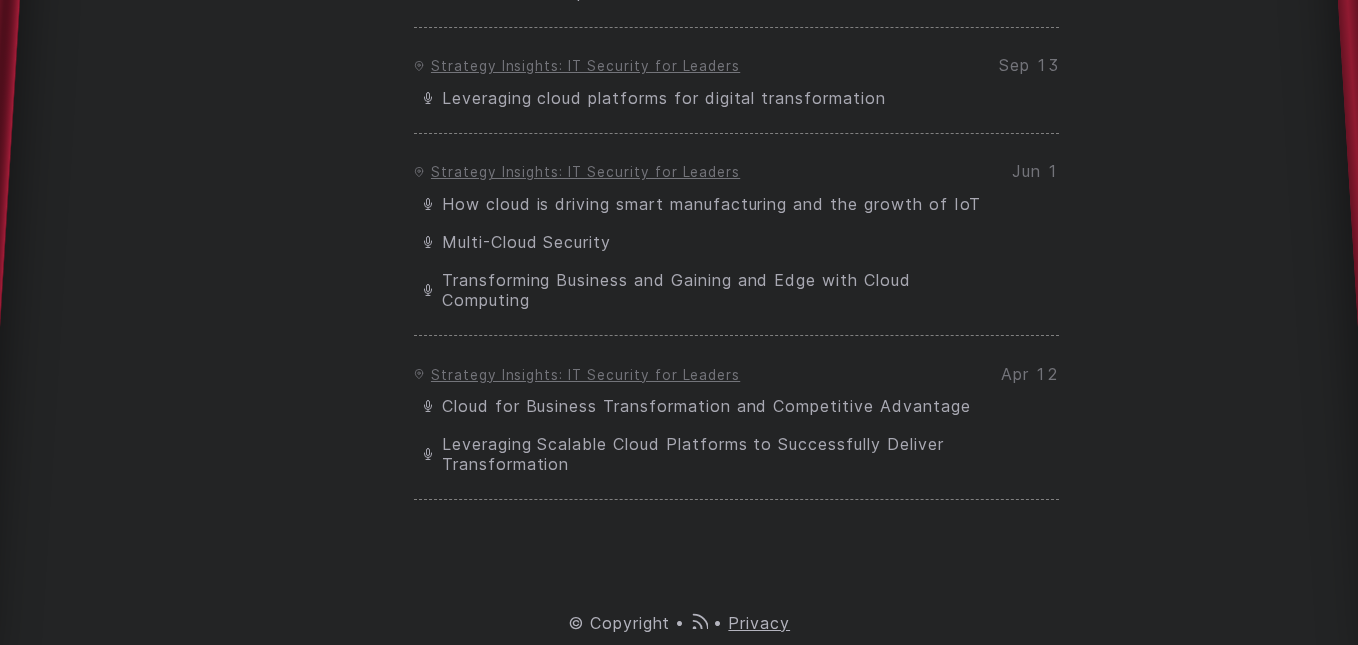 click on "Speaking and moderation As an expert in  cloud ,  security , and  DevOps , I enjoy diving deep into new technologies like language models, including  ChatGPT . I am passionate about these topics and strive to make complex ideas easy to understand, leading to engaging and thought-provoking conversations. I am an active participant in global industry events, offering valuable insights as a  keynote speaker  and fostering rich dialogues as an  moderator . Are you planning an event? If you’re looking for a speaker who simplifies complex topics, use innovative ways to present, engage with a diverse audience, and stimulate engaging discussions, feel free to connect with me. You can find my contact information on my
home page . Here’s a peek at some of the public events I’ve participated in, along with the topics I’ve discussed: 2024
Strategy Insights: The IT Meeting
Integrating AI with existing systems Sep 4
Strategy Insights: The IT Meeting
Generative AI in the Enterprise Jun 11
Mar 7 2023" at bounding box center (679, -353) 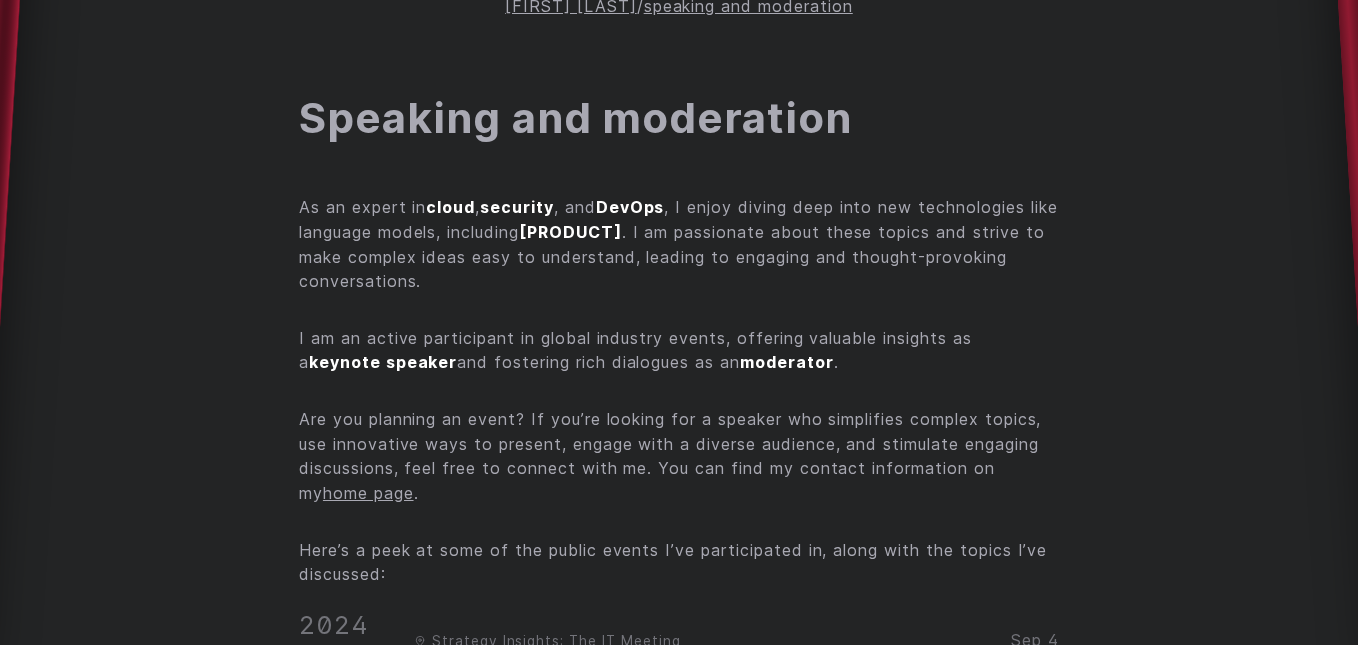 scroll, scrollTop: 0, scrollLeft: 0, axis: both 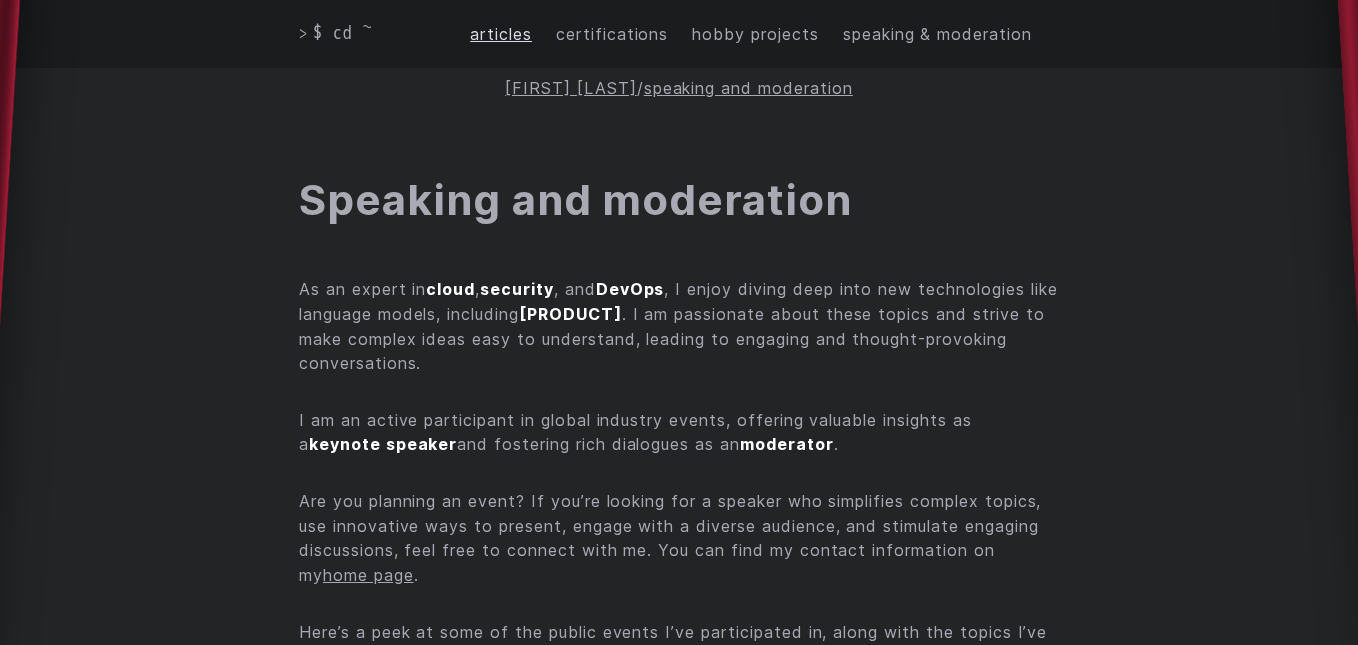 click on "articles" at bounding box center [501, 34] 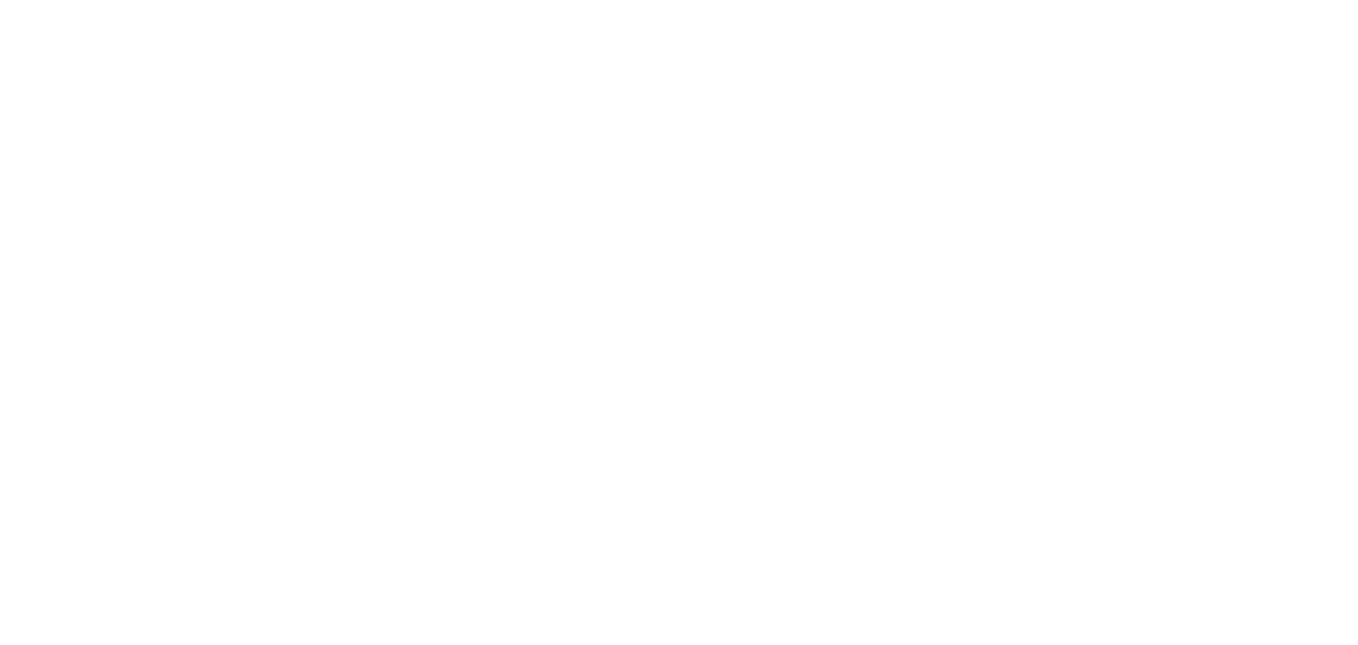 scroll, scrollTop: 0, scrollLeft: 0, axis: both 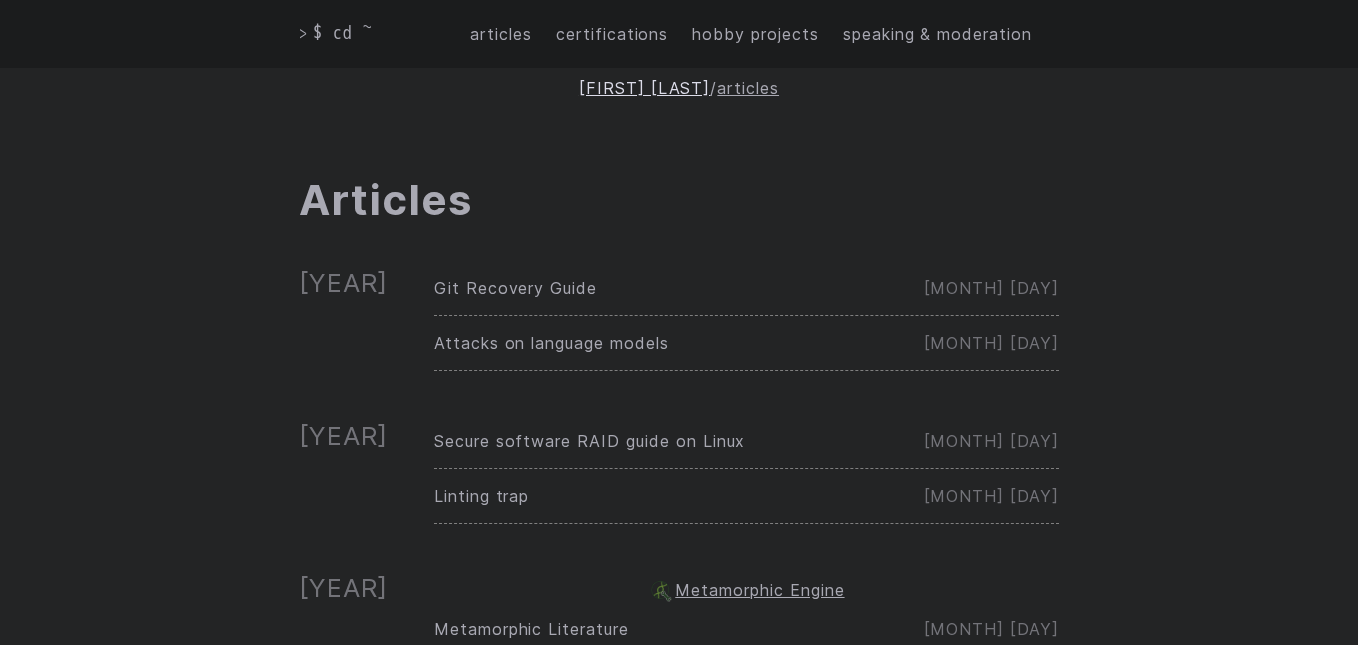 click on "[FIRST] [LAST]" at bounding box center (644, 88) 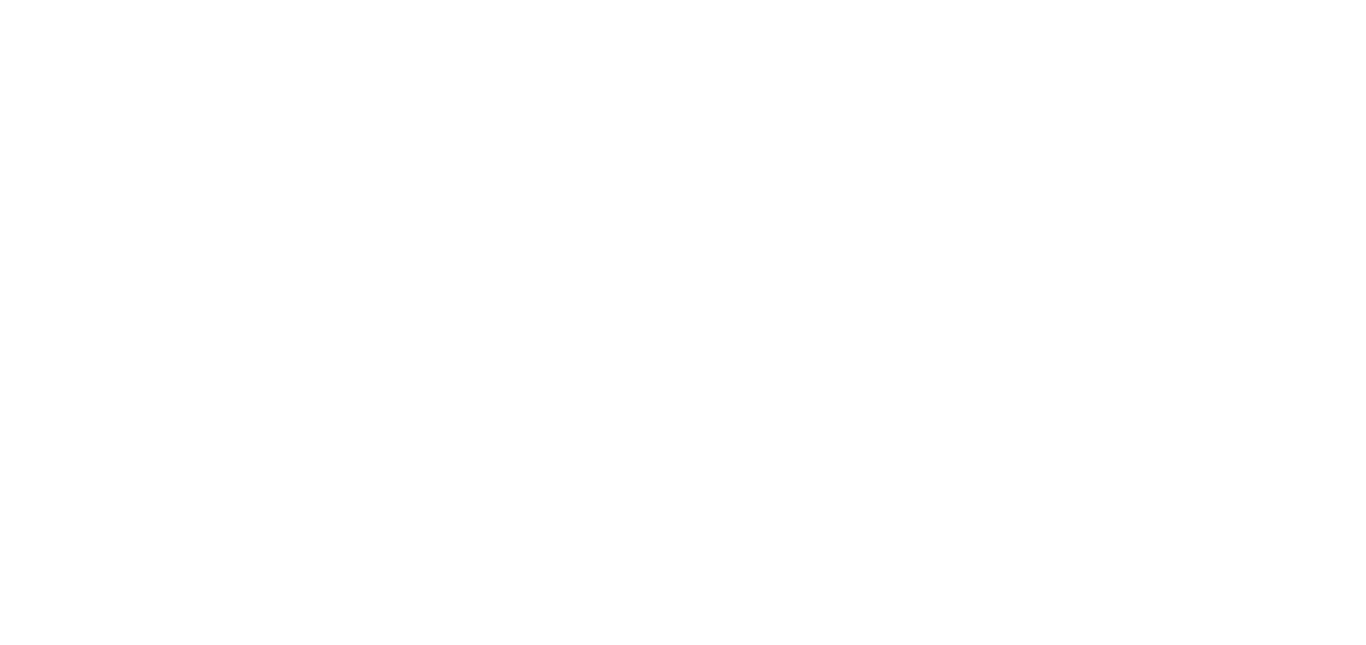 scroll, scrollTop: 0, scrollLeft: 0, axis: both 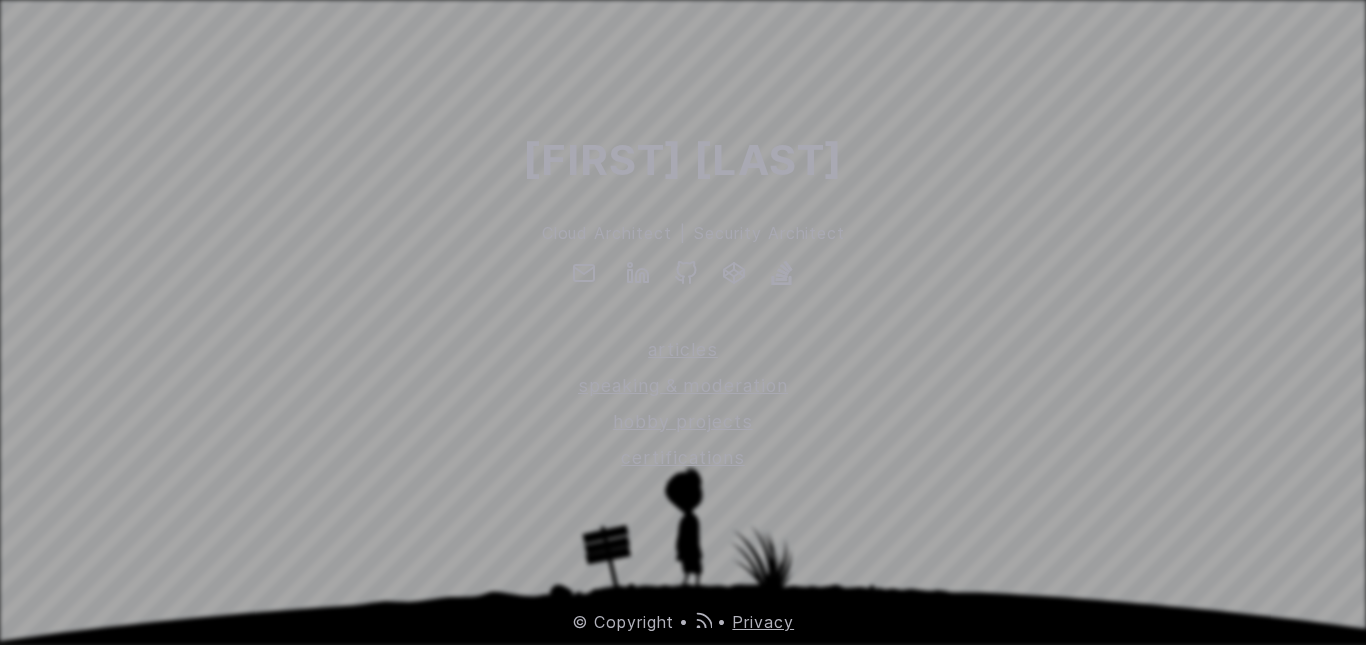 click on "[FIRST] [LAST]" at bounding box center [683, 160] 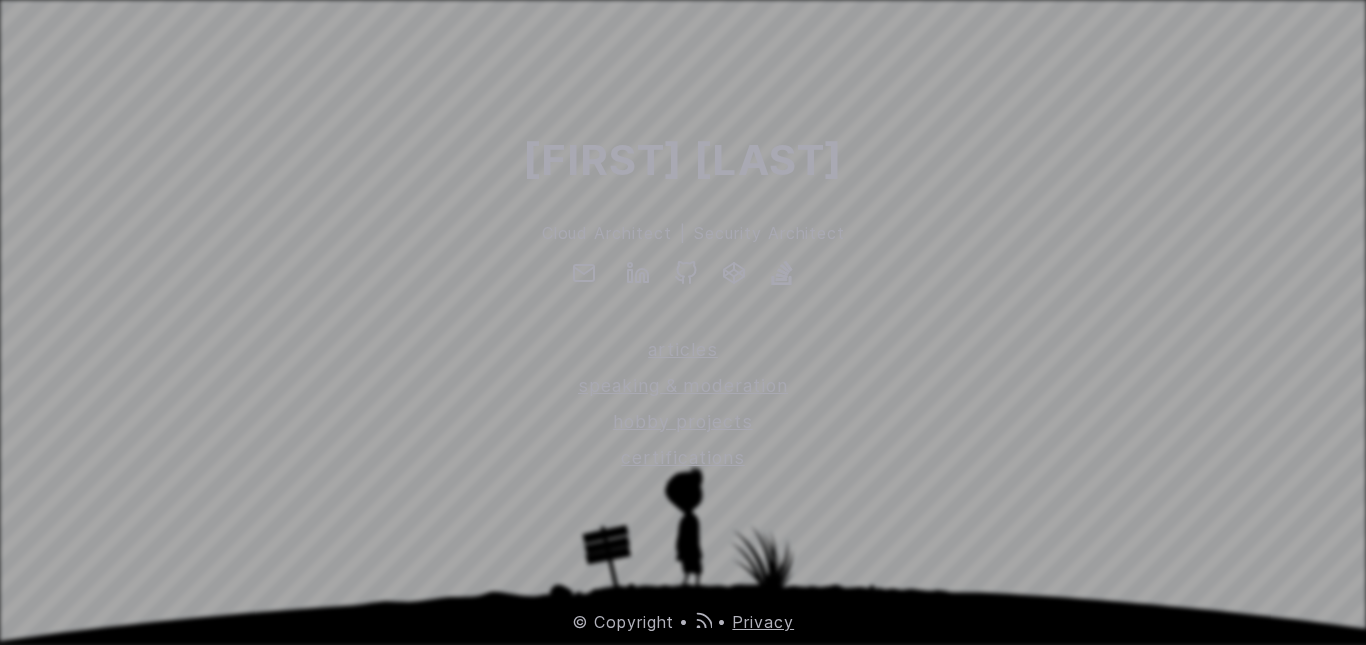 click on "[FIRST] [LAST] [OCCUPATION] | [OCCUPATION]
articles
speaking & moderation
hobby projects
certifications" at bounding box center (683, 285) 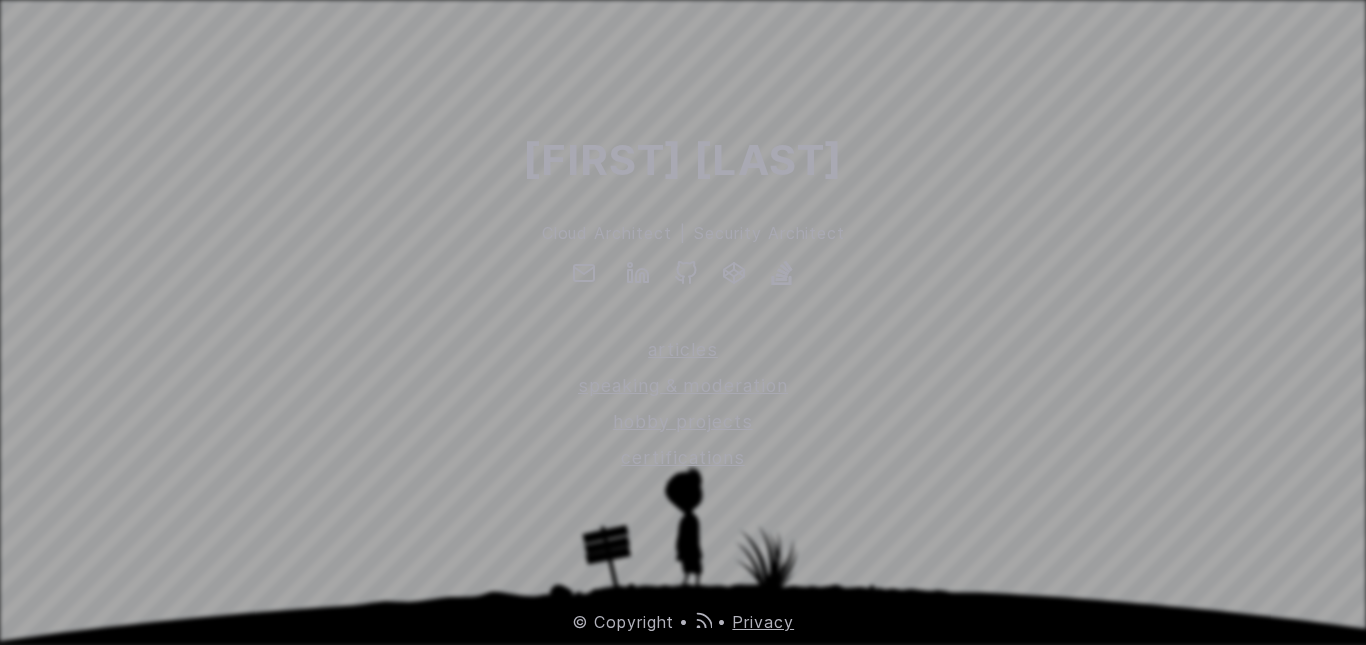 click on "[FIRST] [LAST] [OCCUPATION] | [OCCUPATION]
articles
speaking & moderation
hobby projects
certifications" at bounding box center (683, 285) 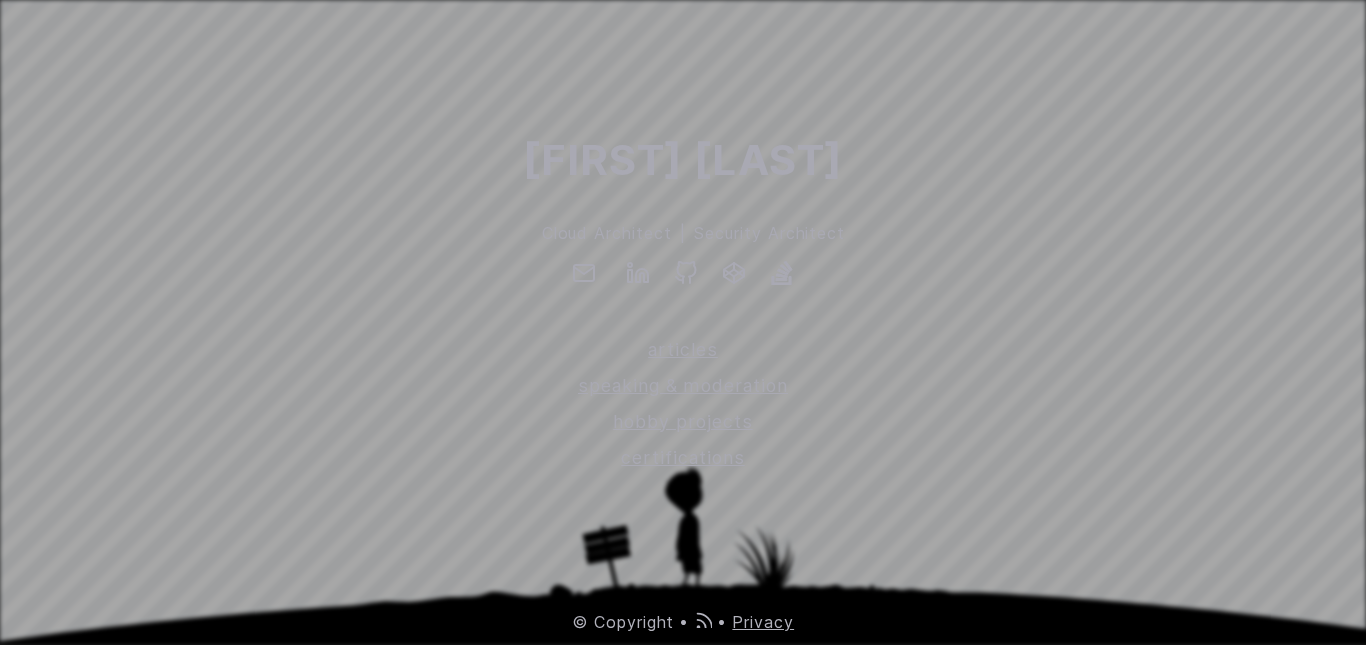 click on "Security Architect" at bounding box center (1030, 233) 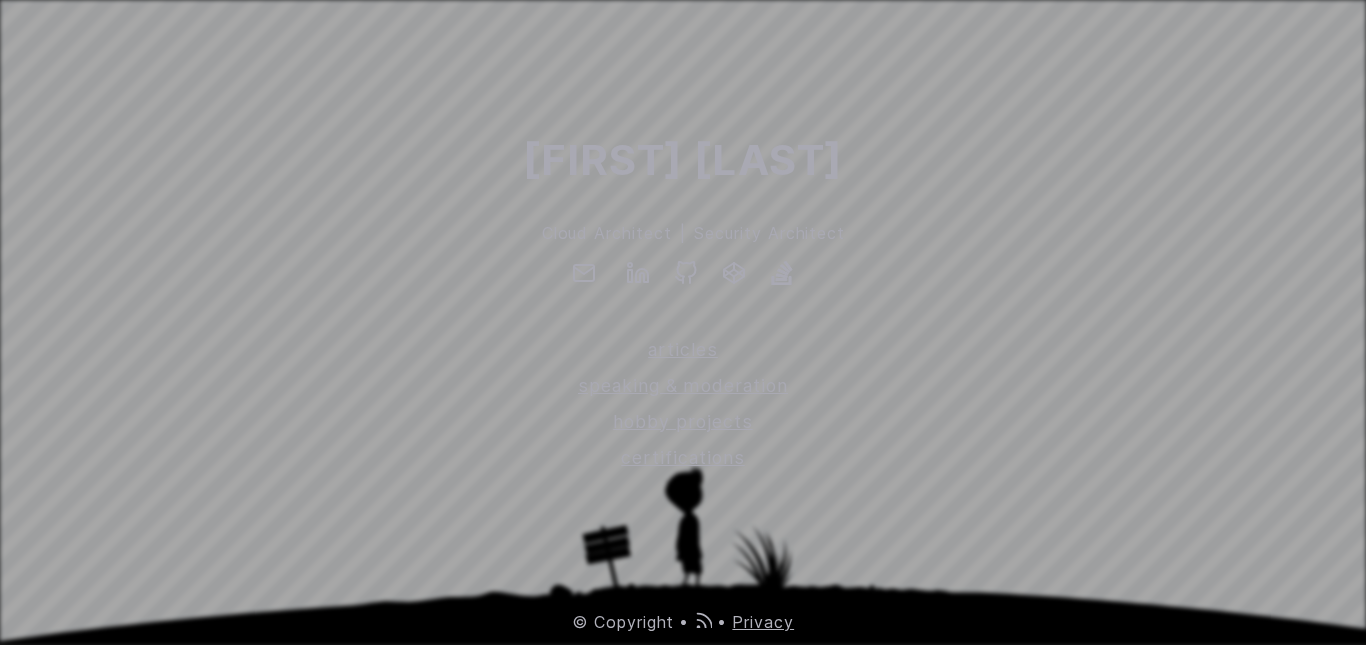 click on "[FIRST] [LAST] [OCCUPATION] | [OCCUPATION]
articles
speaking & moderation
hobby projects
certifications" at bounding box center [683, 285] 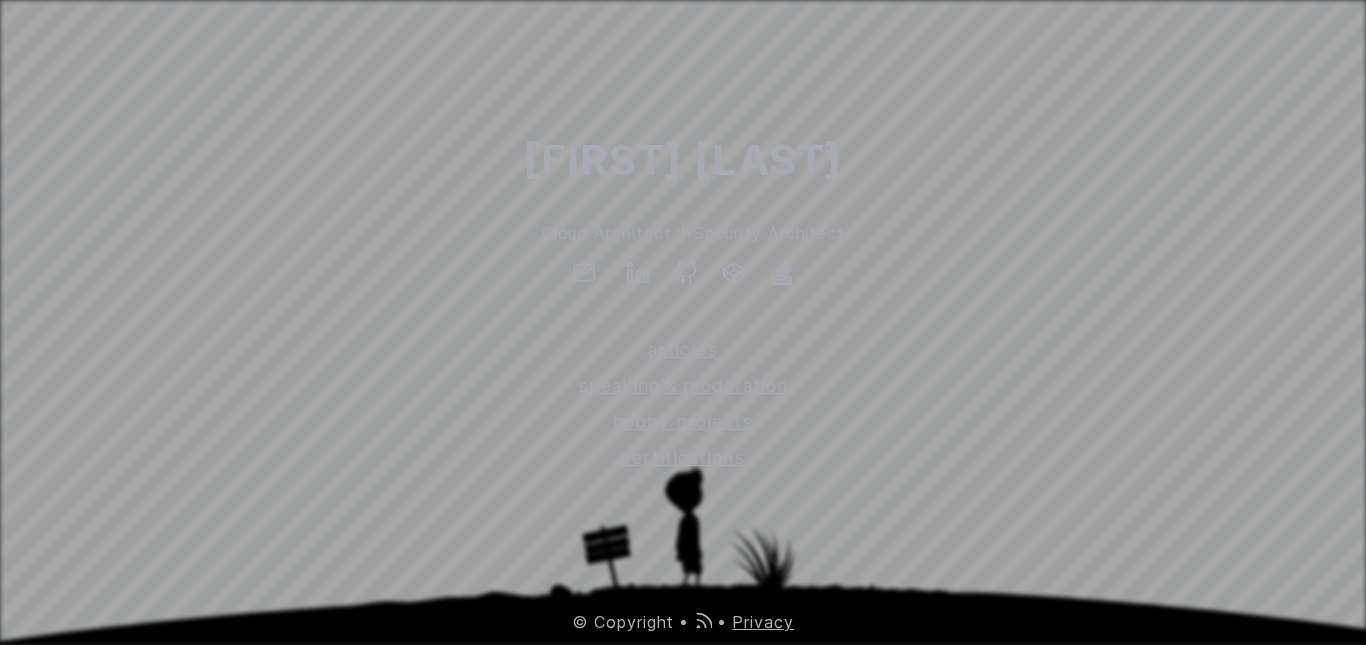 click on "[FIRST] [LAST] [OCCUPATION] | [OCCUPATION]
articles
speaking & moderation
hobby projects
certifications" at bounding box center (683, 285) 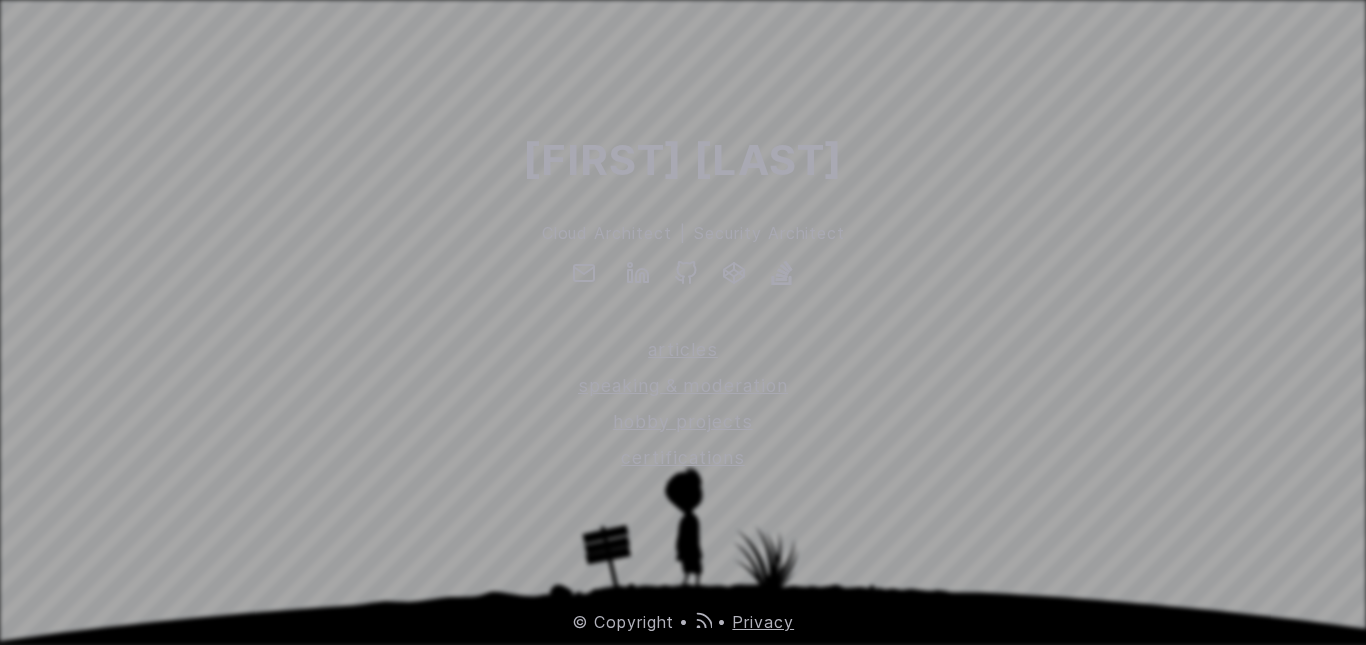 click on "[FIRST] [LAST]" at bounding box center [682, 160] 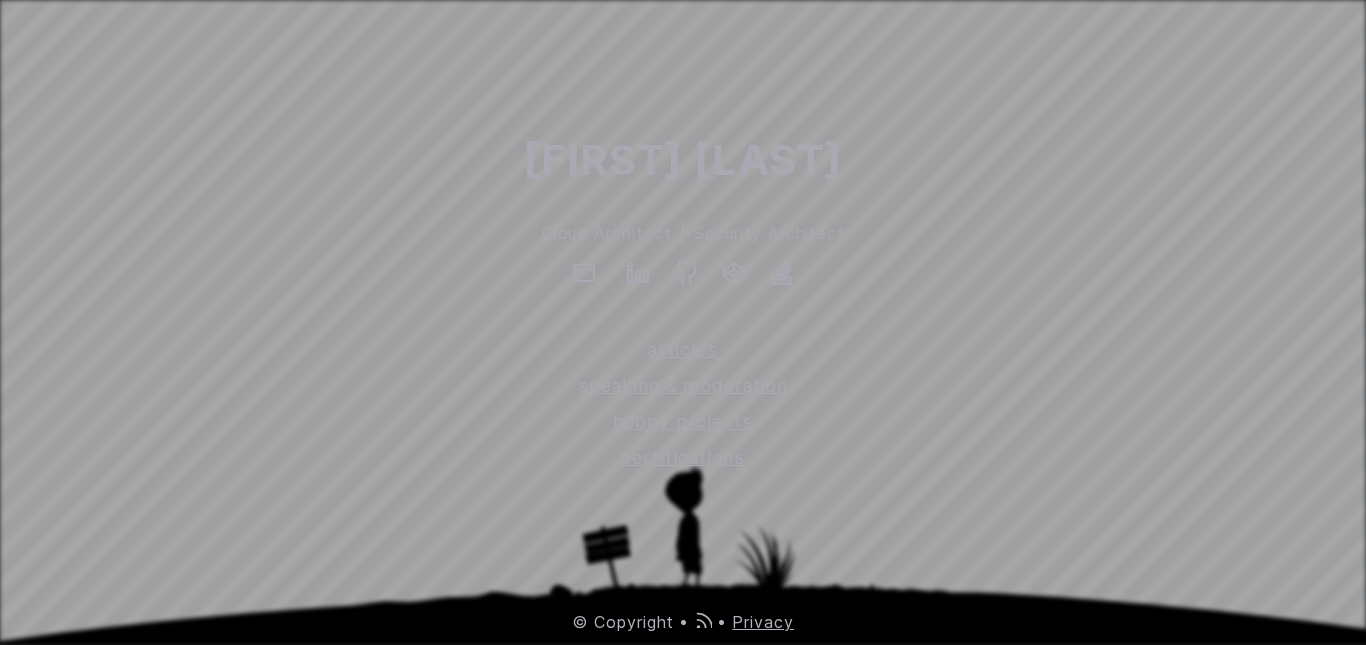 click on "[FIRST] [LAST]" at bounding box center [683, 160] 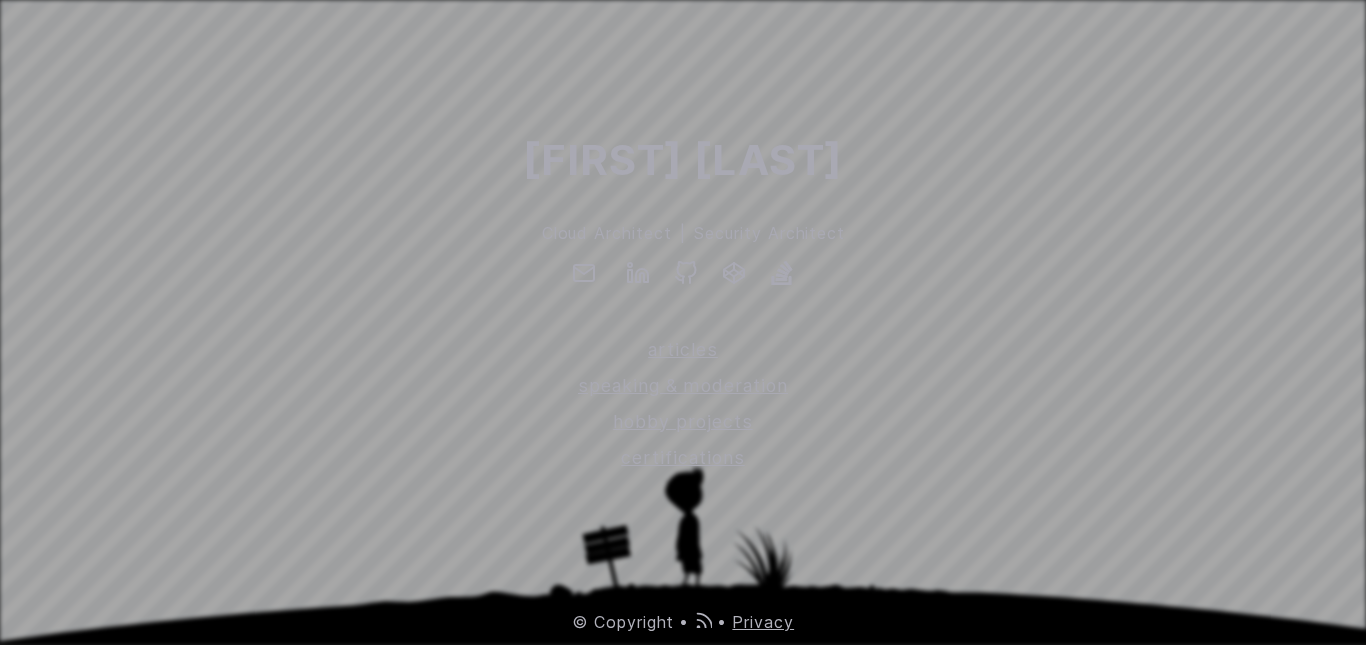 click on "[FIRST] [LAST]" at bounding box center [683, 160] 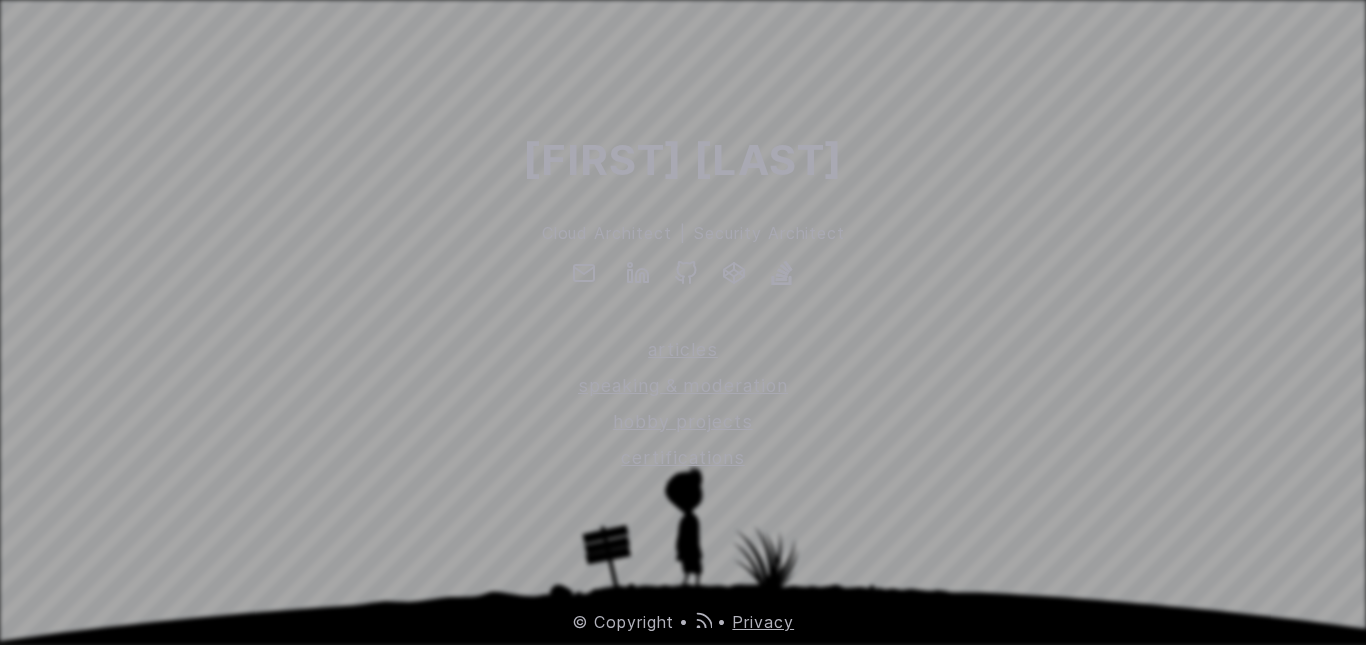 click on "[FIRST] [LAST]" at bounding box center [683, 160] 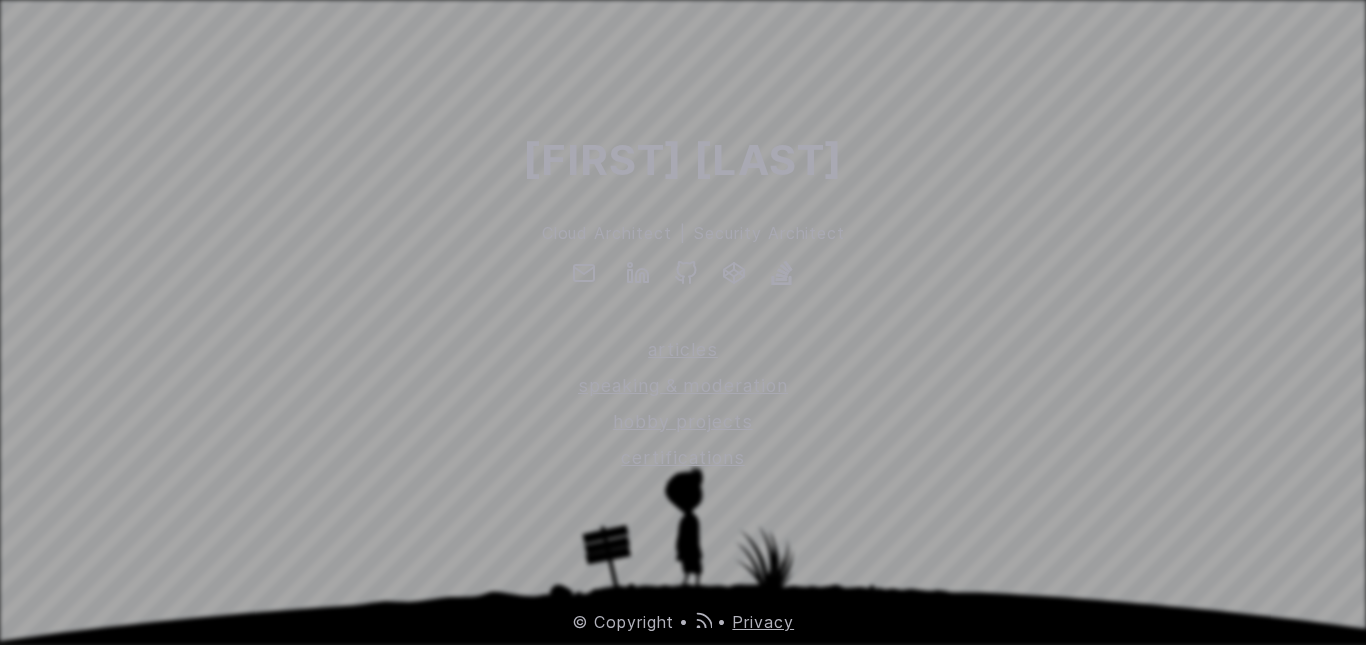 click on "[FIRST] [LAST] [OCCUPATION] | [OCCUPATION]
articles
speaking & moderation
hobby projects
certifications" at bounding box center [683, 285] 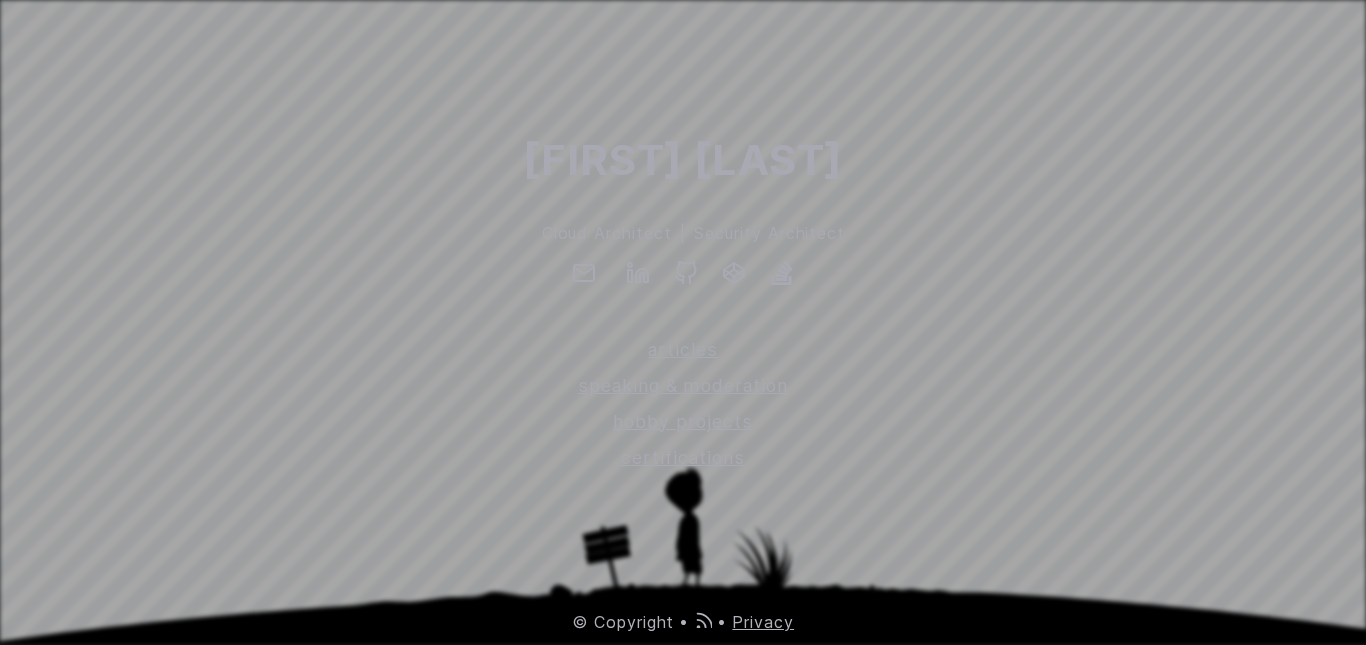 click on "[FIRST] [LAST] [OCCUPATION] | [OCCUPATION]
articles
speaking & moderation
hobby projects
certifications" at bounding box center [683, 285] 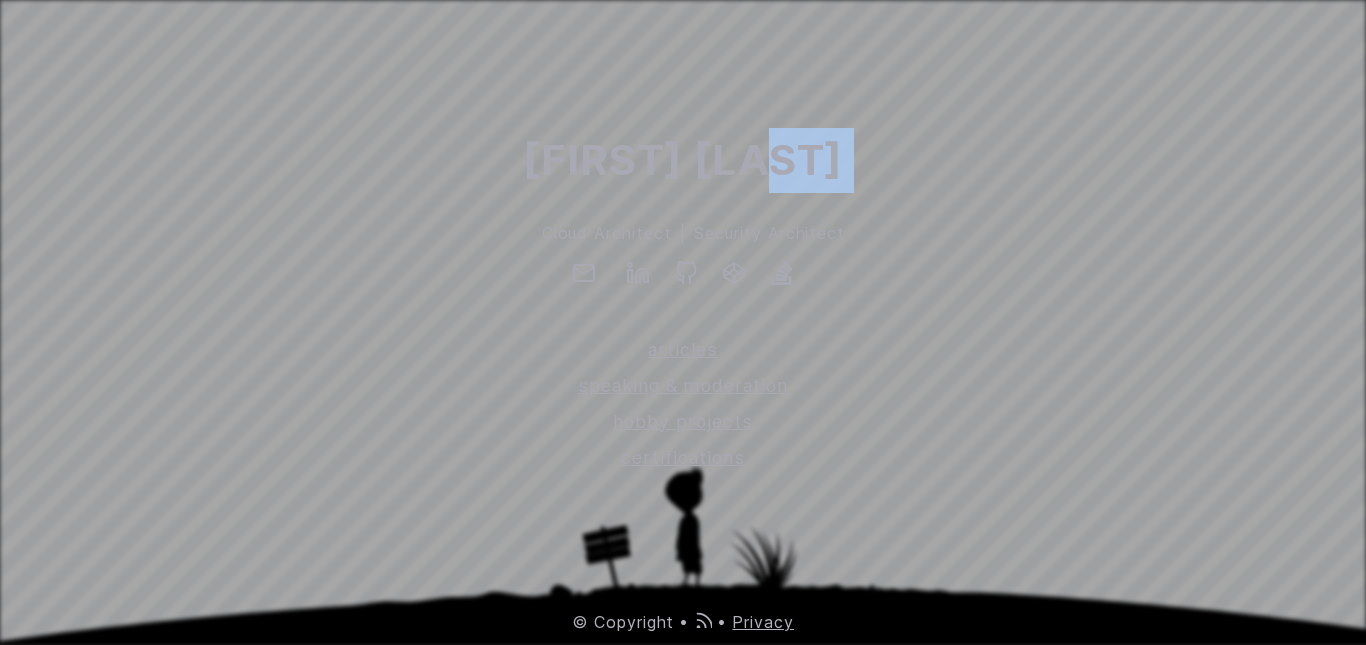 click on "[FIRST] [LAST] [OCCUPATION] | [OCCUPATION]
articles
speaking & moderation
hobby projects
certifications" at bounding box center (683, 285) 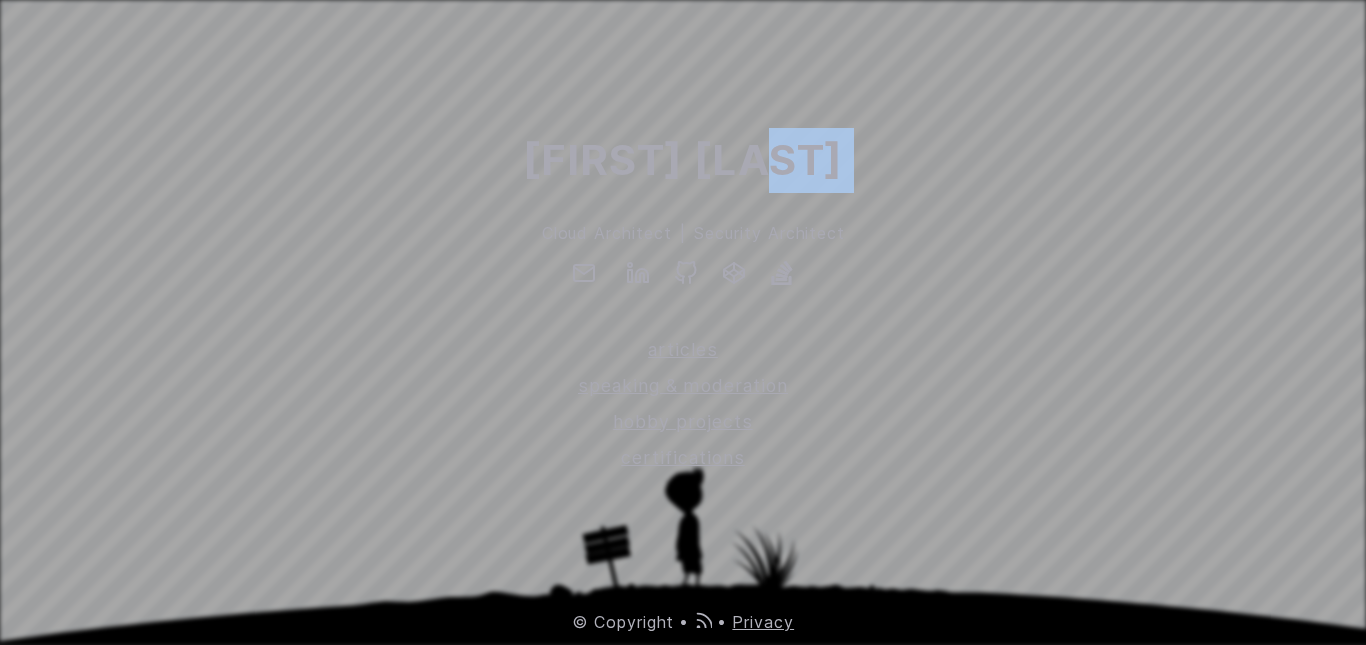 click on "[FIRST] [LAST] [OCCUPATION] | [OCCUPATION]
articles
speaking & moderation
hobby projects
certifications" at bounding box center [683, 285] 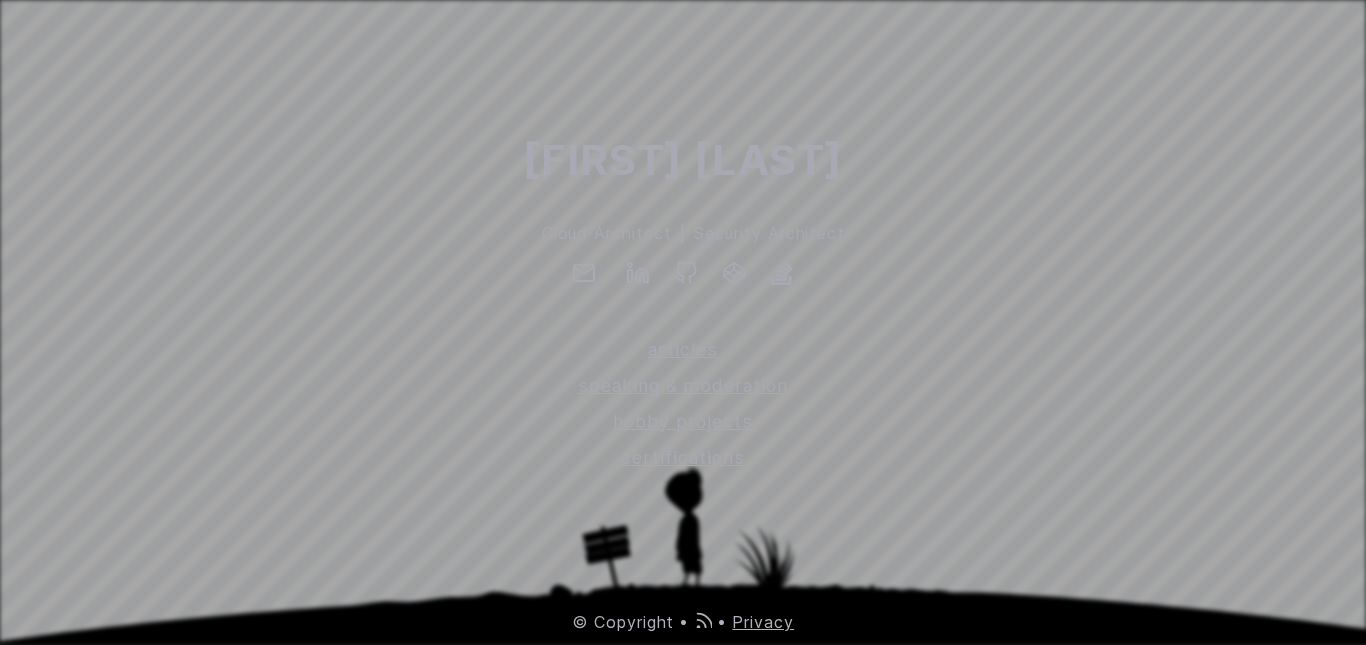 click on "Security Architect" at bounding box center (1030, 233) 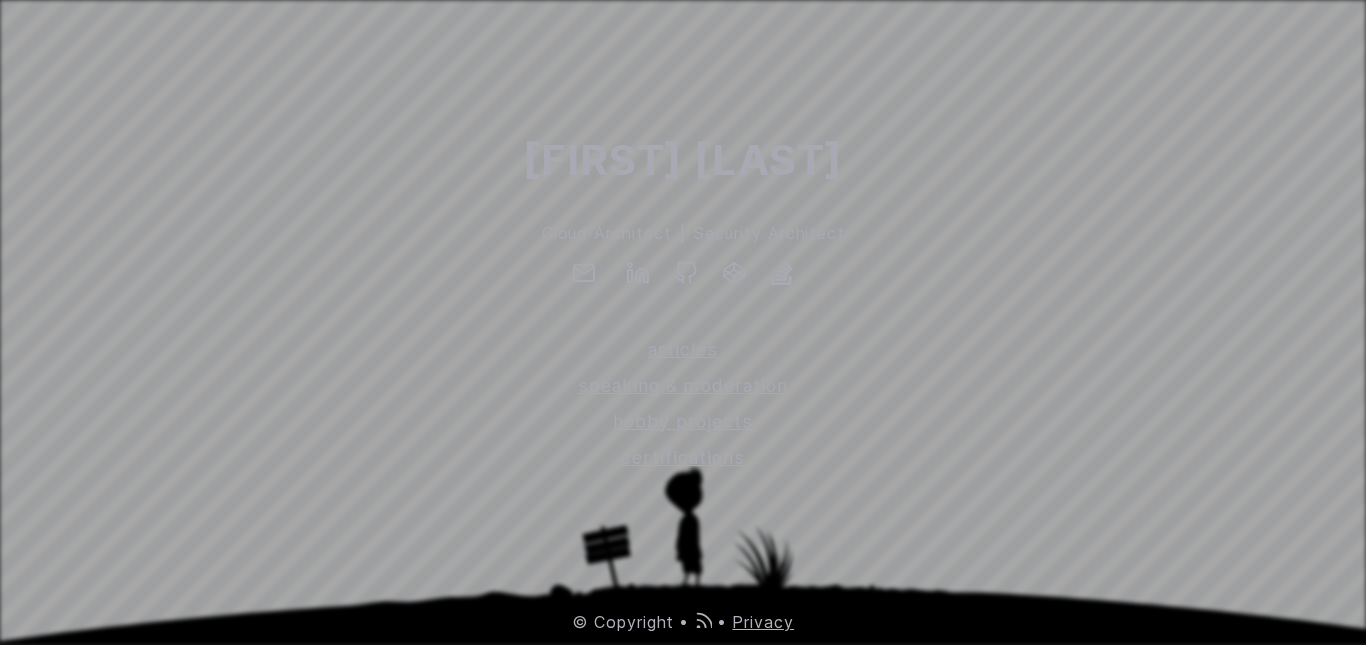 click on "Erkin Ekici Cloud Architect | Security Architect
articles
speaking & moderation
hobby projects
certifications" at bounding box center [683, 285] 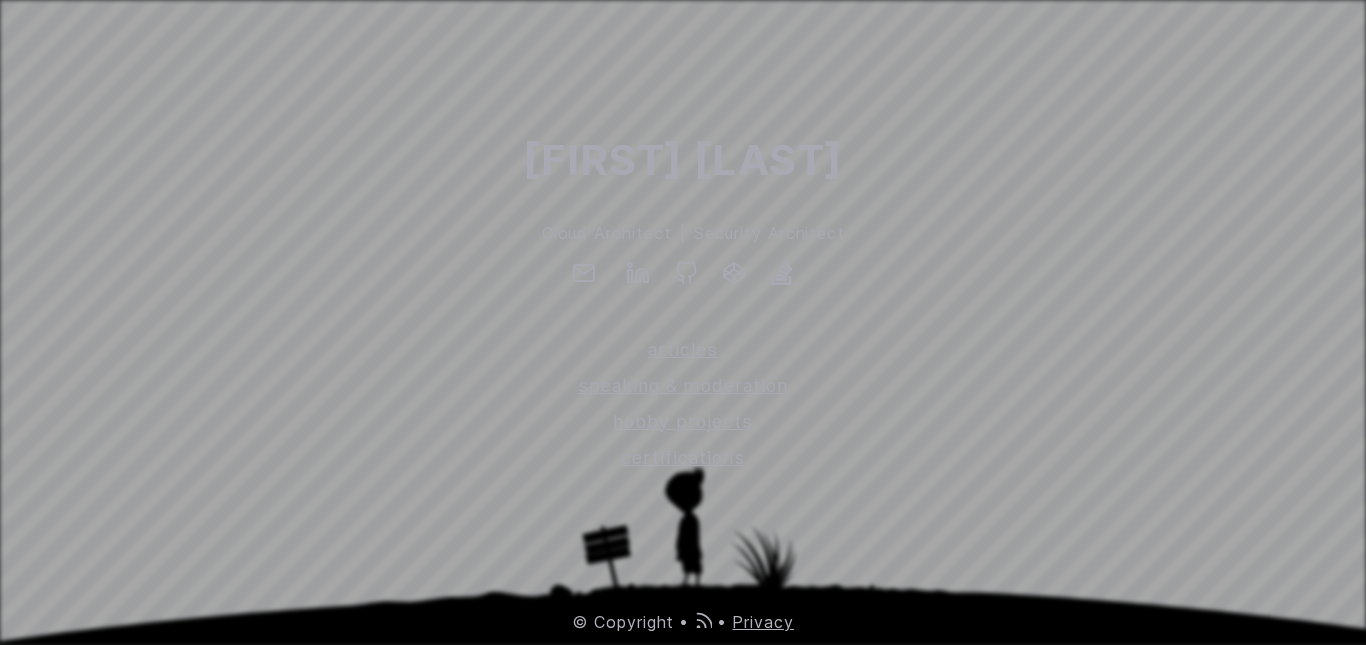 click on "Erkin Ekici Cloud Architect | Security Architect
articles
speaking & moderation
hobby projects
certifications" at bounding box center (683, 285) 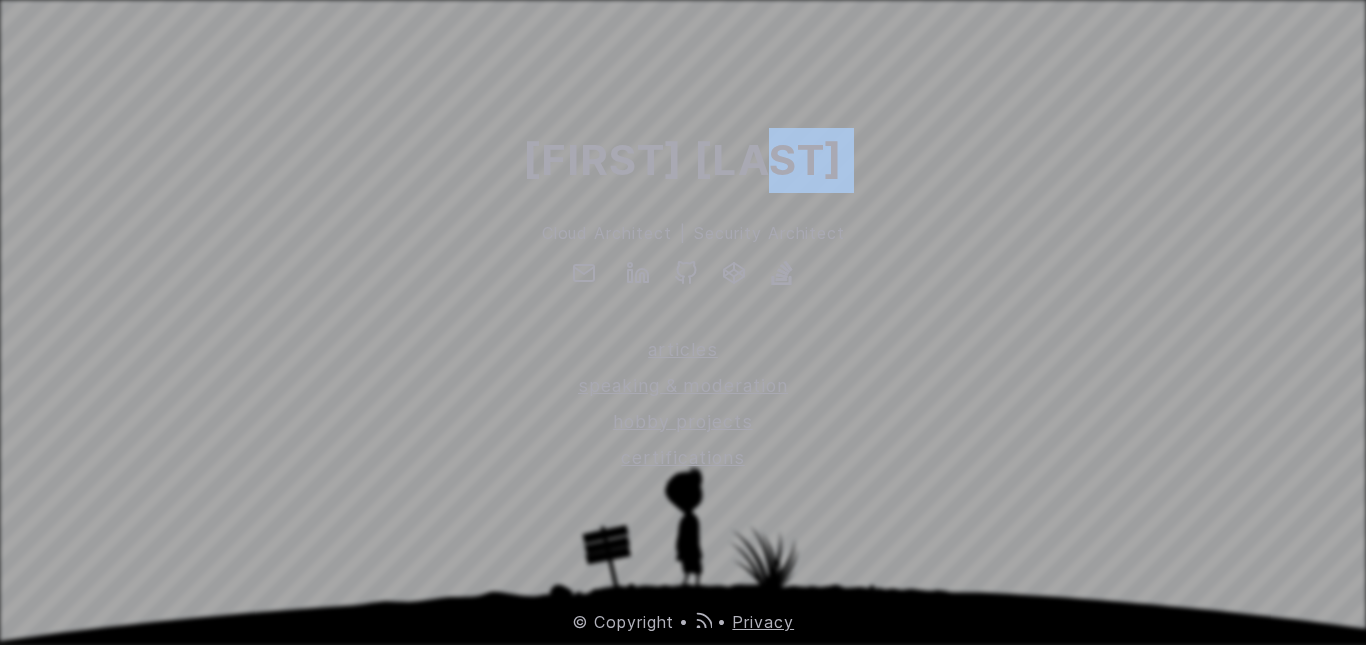 drag, startPoint x: 1097, startPoint y: 83, endPoint x: 1119, endPoint y: 5, distance: 81.0432 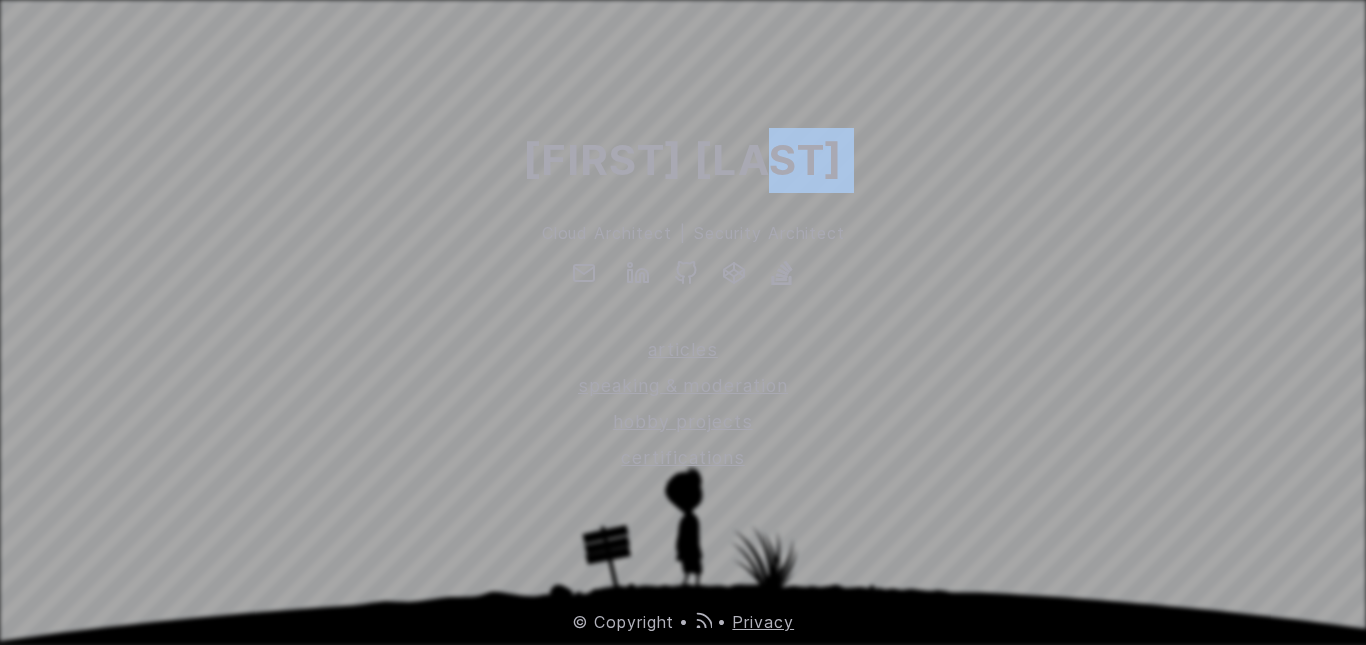 click on "Erkin Ekici Cloud Architect | Security Architect
articles
speaking & moderation
hobby projects
certifications" at bounding box center [683, 285] 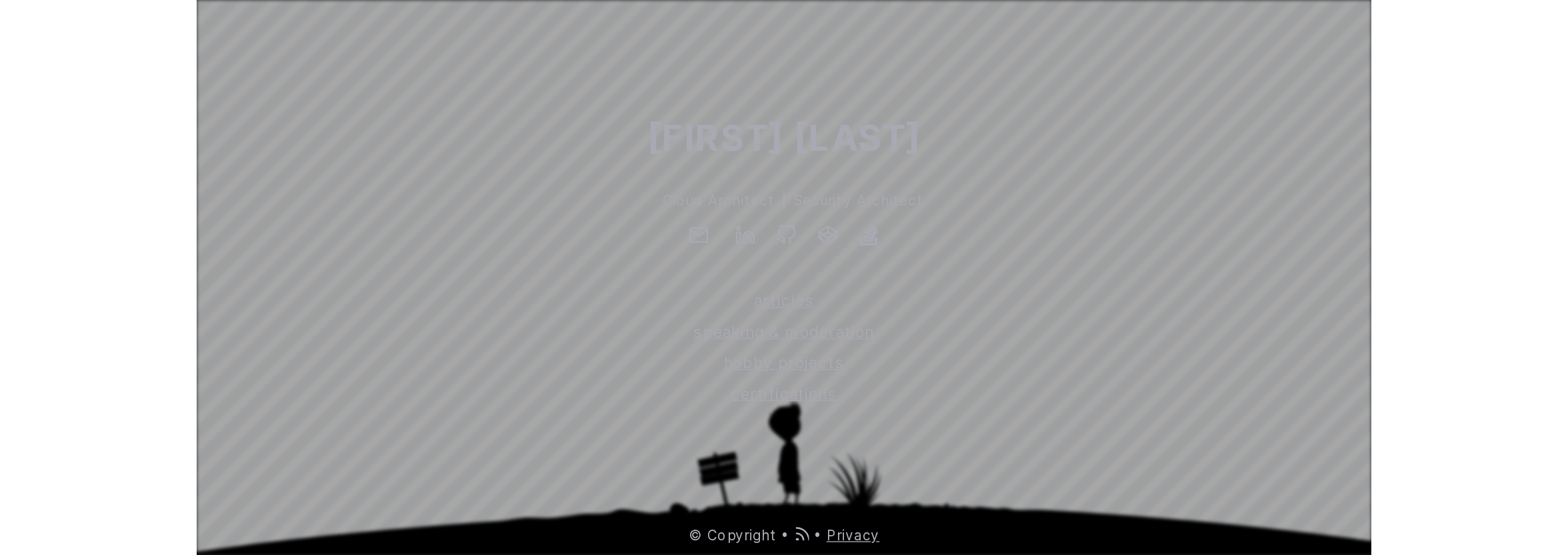 scroll, scrollTop: 0, scrollLeft: 0, axis: both 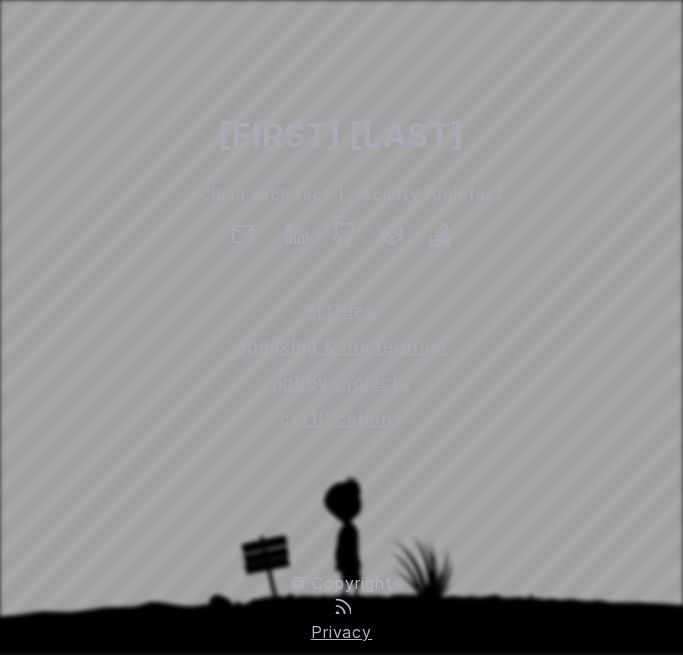 click on "[FIRST] [LAST] [OCCUPATION] | [OCCUPATION]
articles
speaking & moderation
hobby projects
certifications" at bounding box center (341, 260) 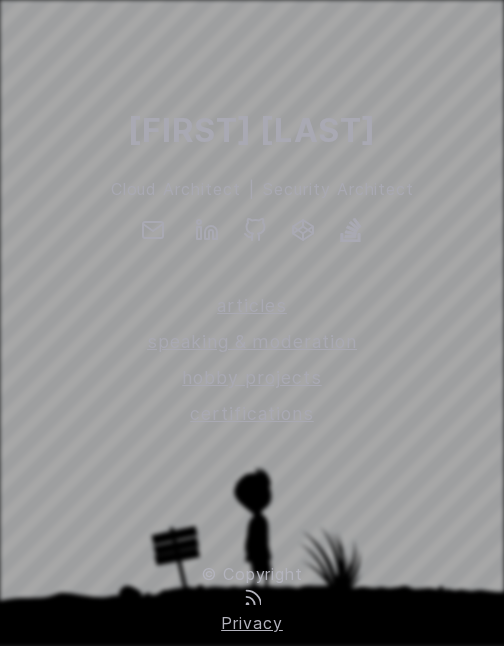 click on "[FIRST] [LAST] [OCCUPATION] | [OCCUPATION]
articles
speaking & moderation
hobby projects
certifications" at bounding box center (252, 256) 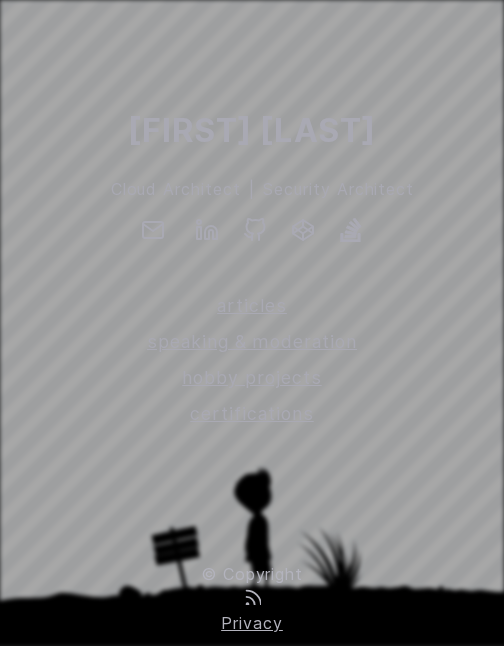 click on "[FIRST] [LAST] [OCCUPATION] | [OCCUPATION]
articles
speaking & moderation
hobby projects
certifications" at bounding box center [252, 256] 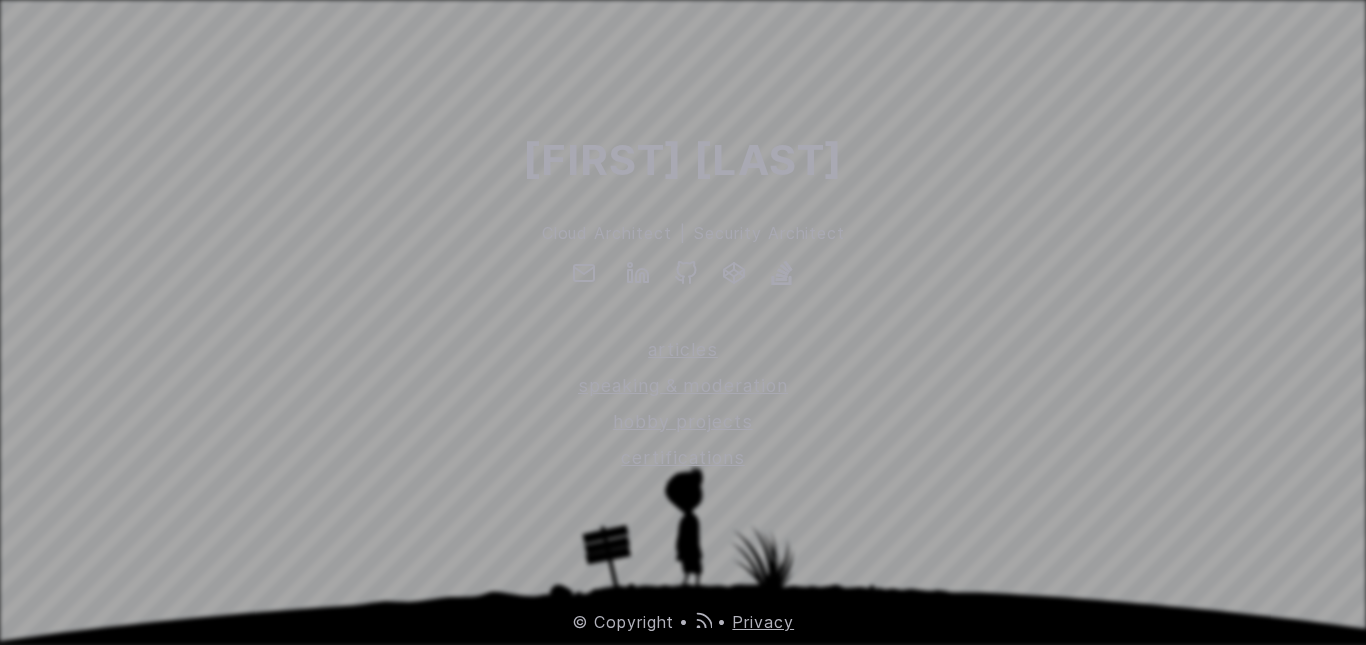 click at bounding box center [683, 276] 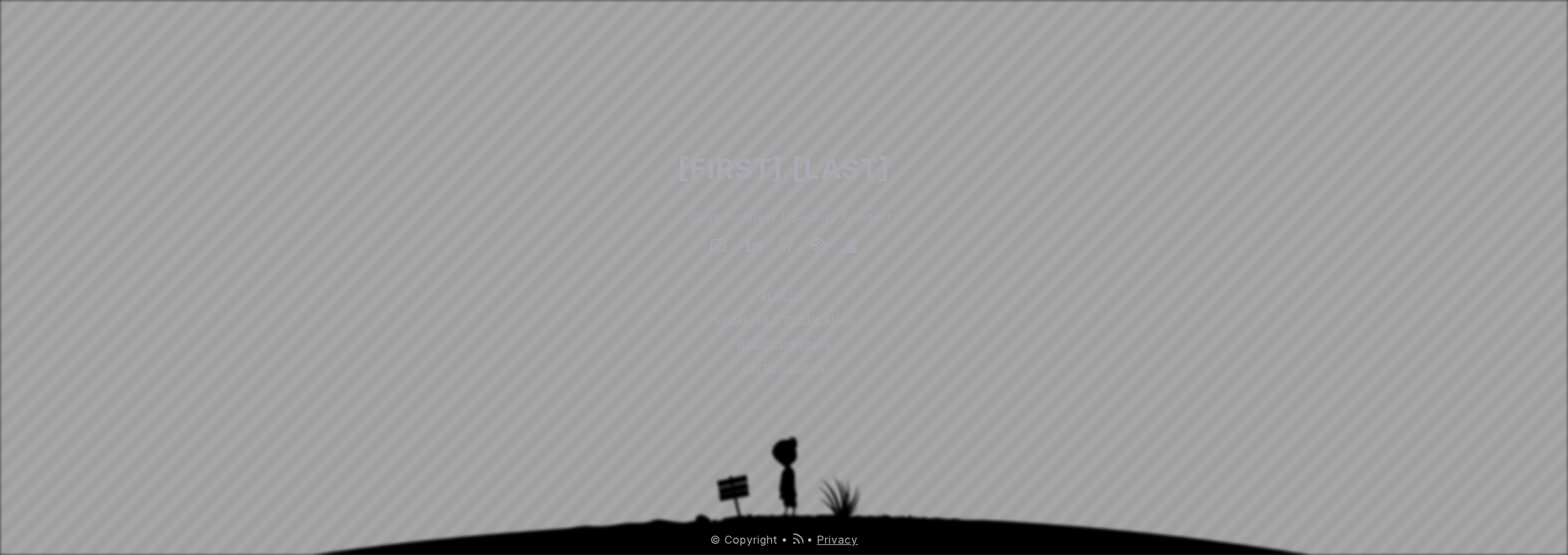 click on "speaking & moderation" at bounding box center (784, 319) 